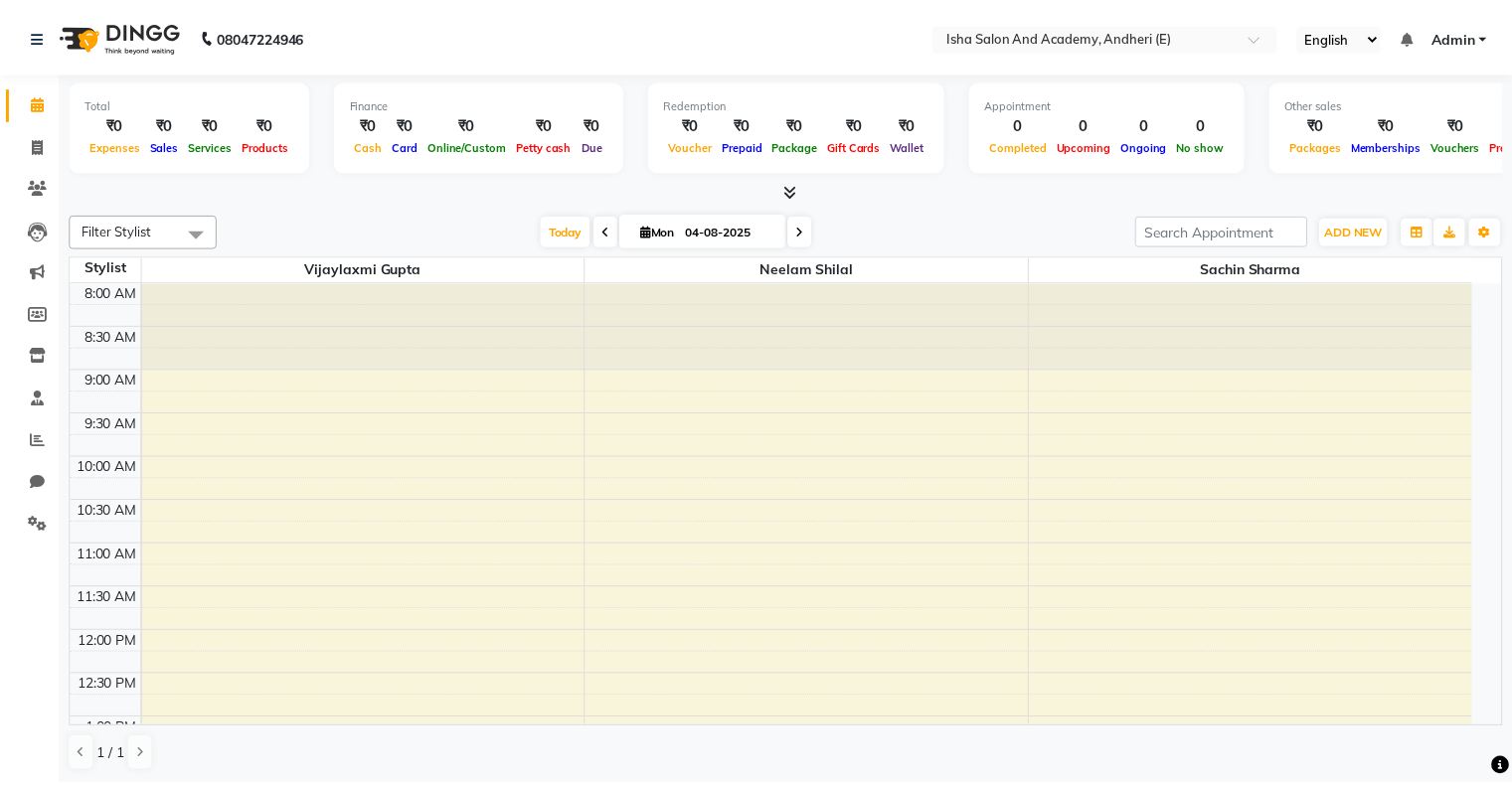 scroll, scrollTop: 0, scrollLeft: 0, axis: both 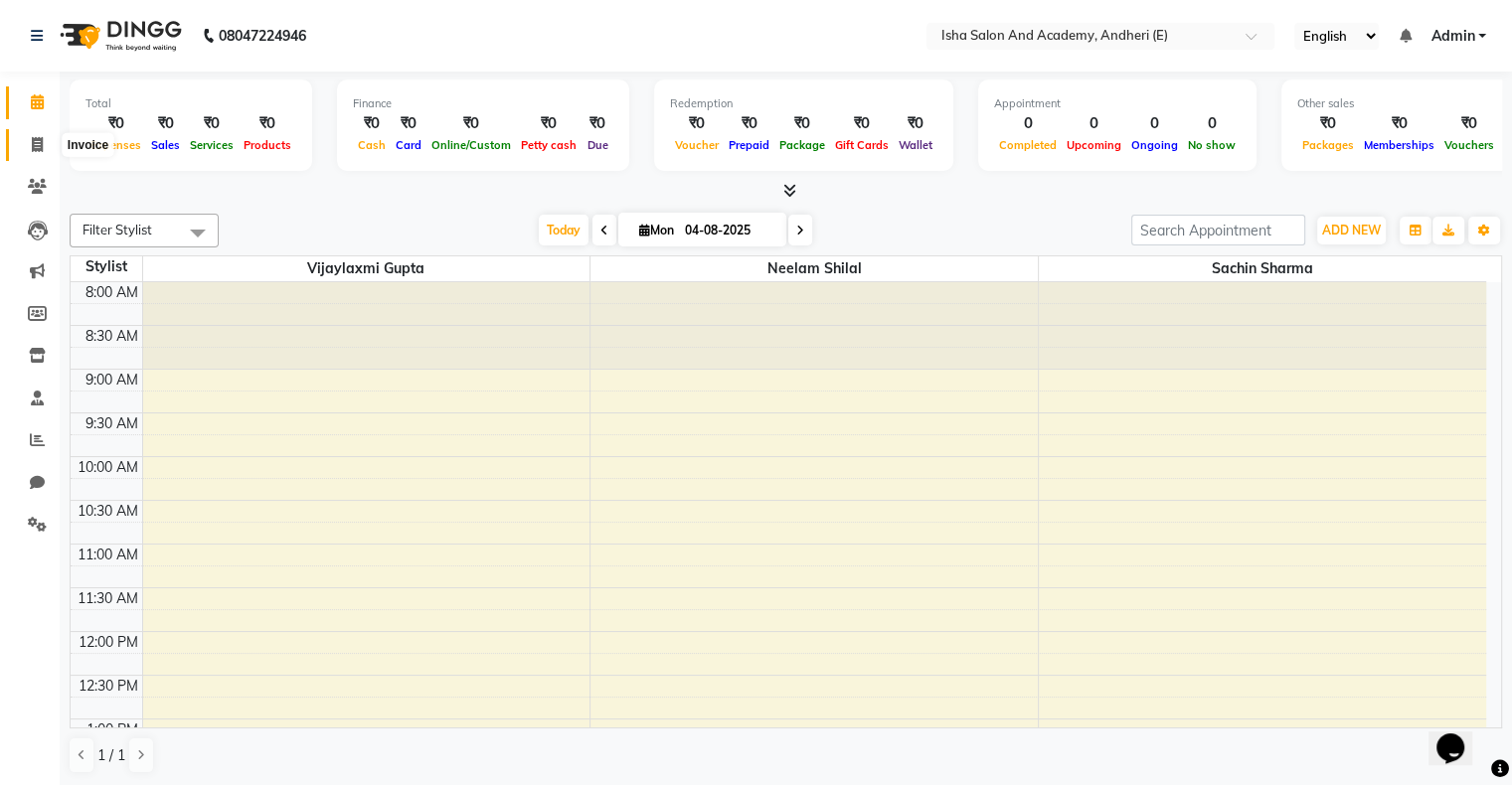 click 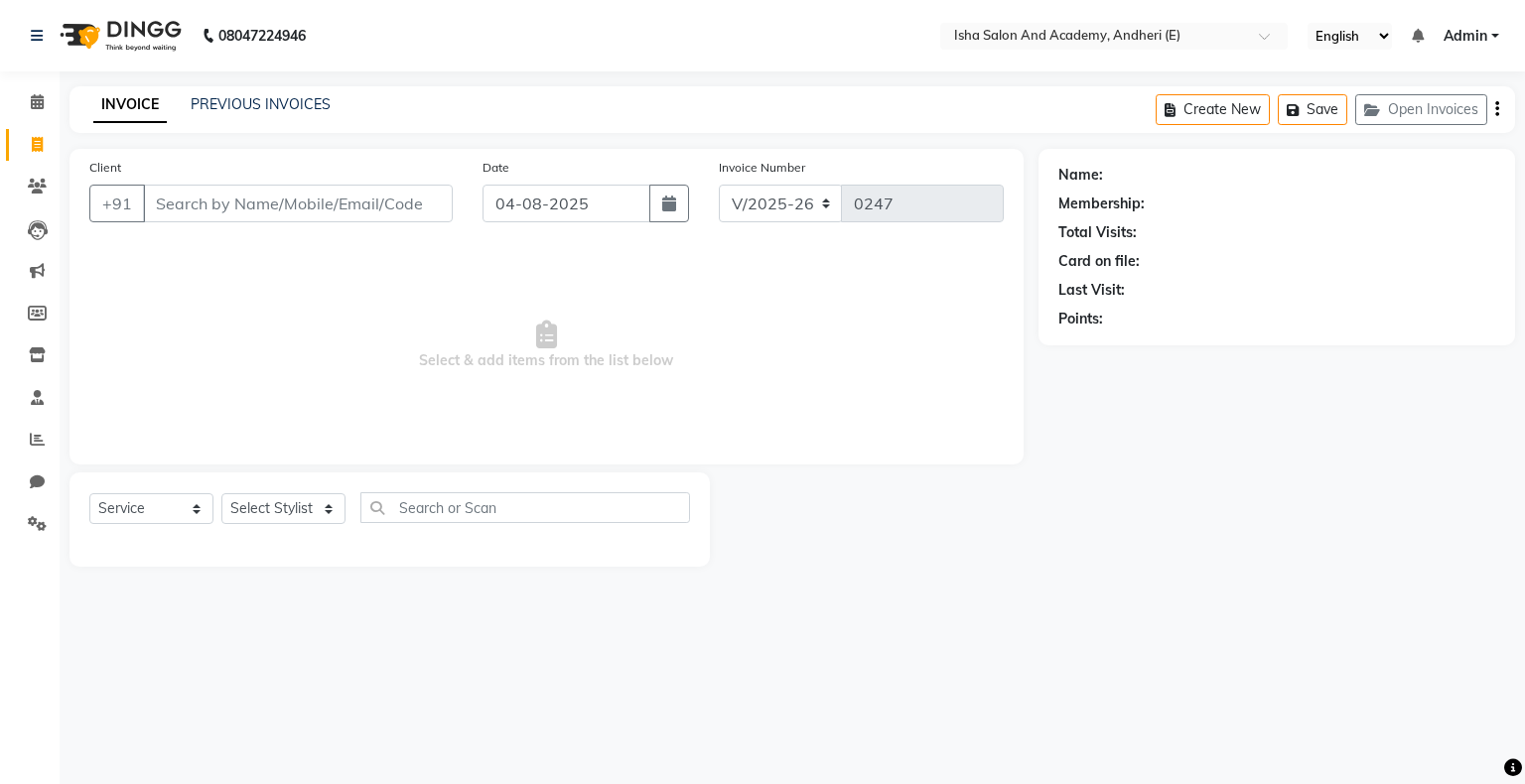 click on "Select  Service  Product  Membership  Package Voucher Prepaid Gift Card  Select Stylist [NAME] [NAME] [NAME] [NAME] [NAME] [NAME]" 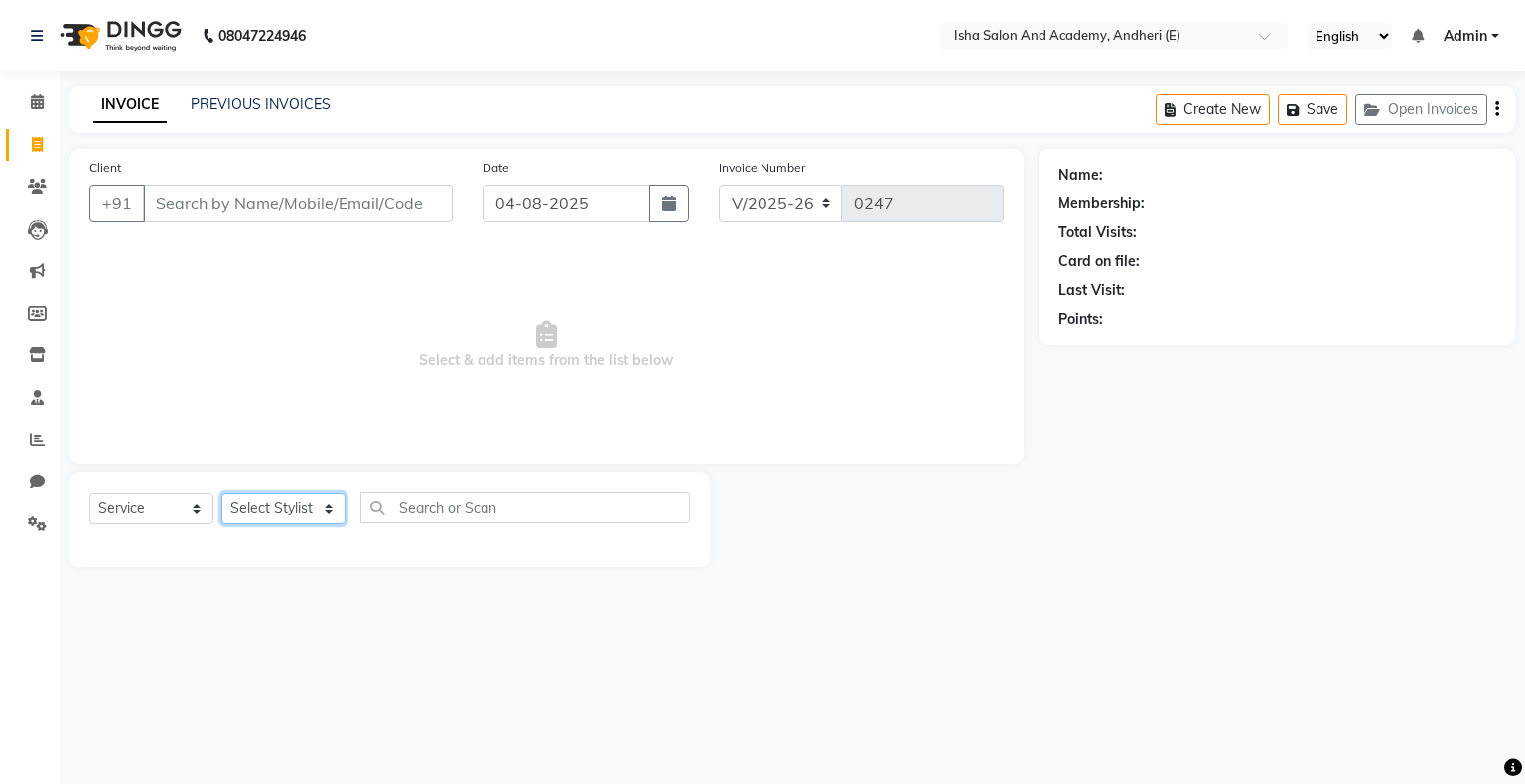 click on "Select Stylist Neelam shilal Sachin sharma Vijaylaxmi Gupta" 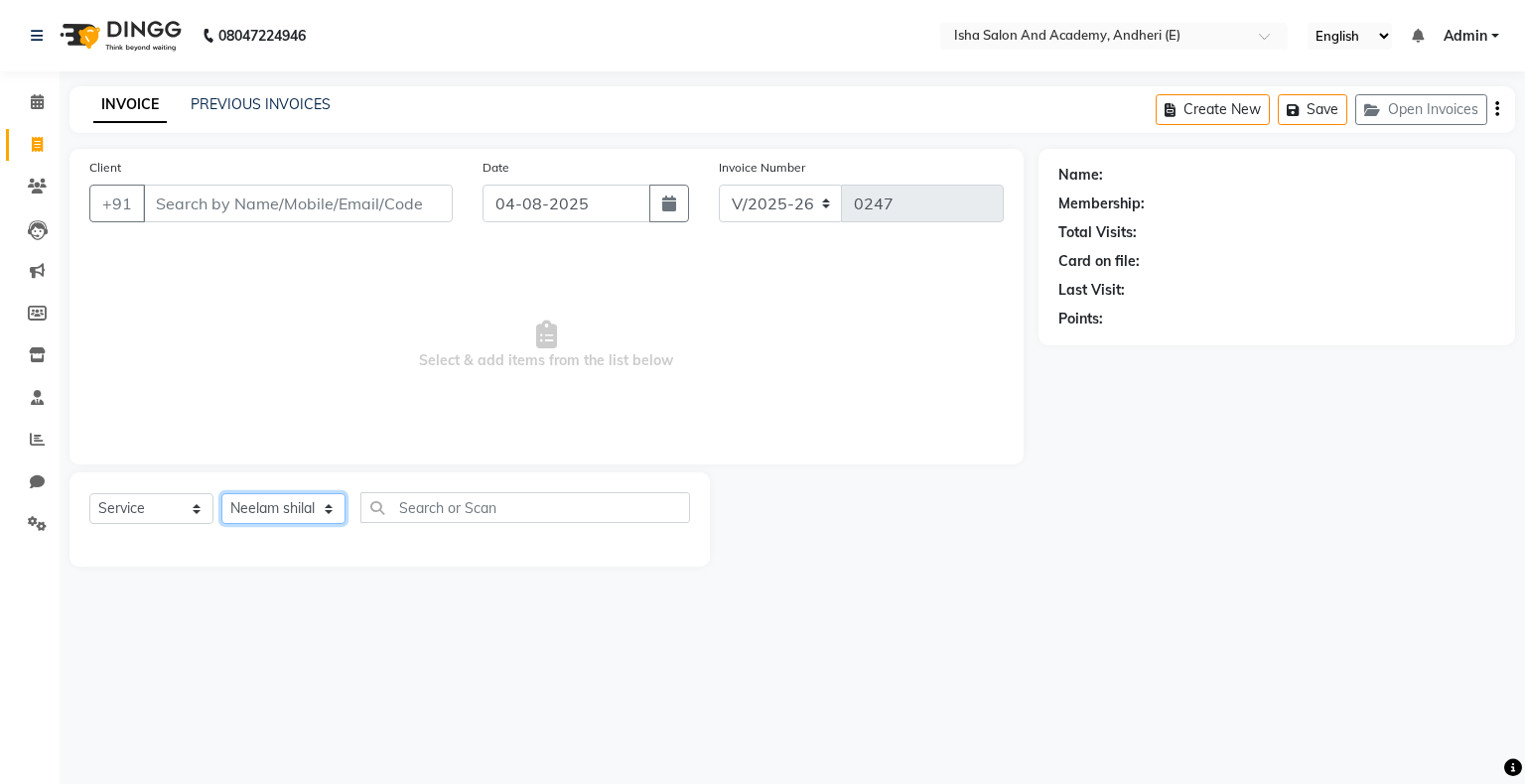 click on "Select Stylist Neelam shilal Sachin sharma Vijaylaxmi Gupta" 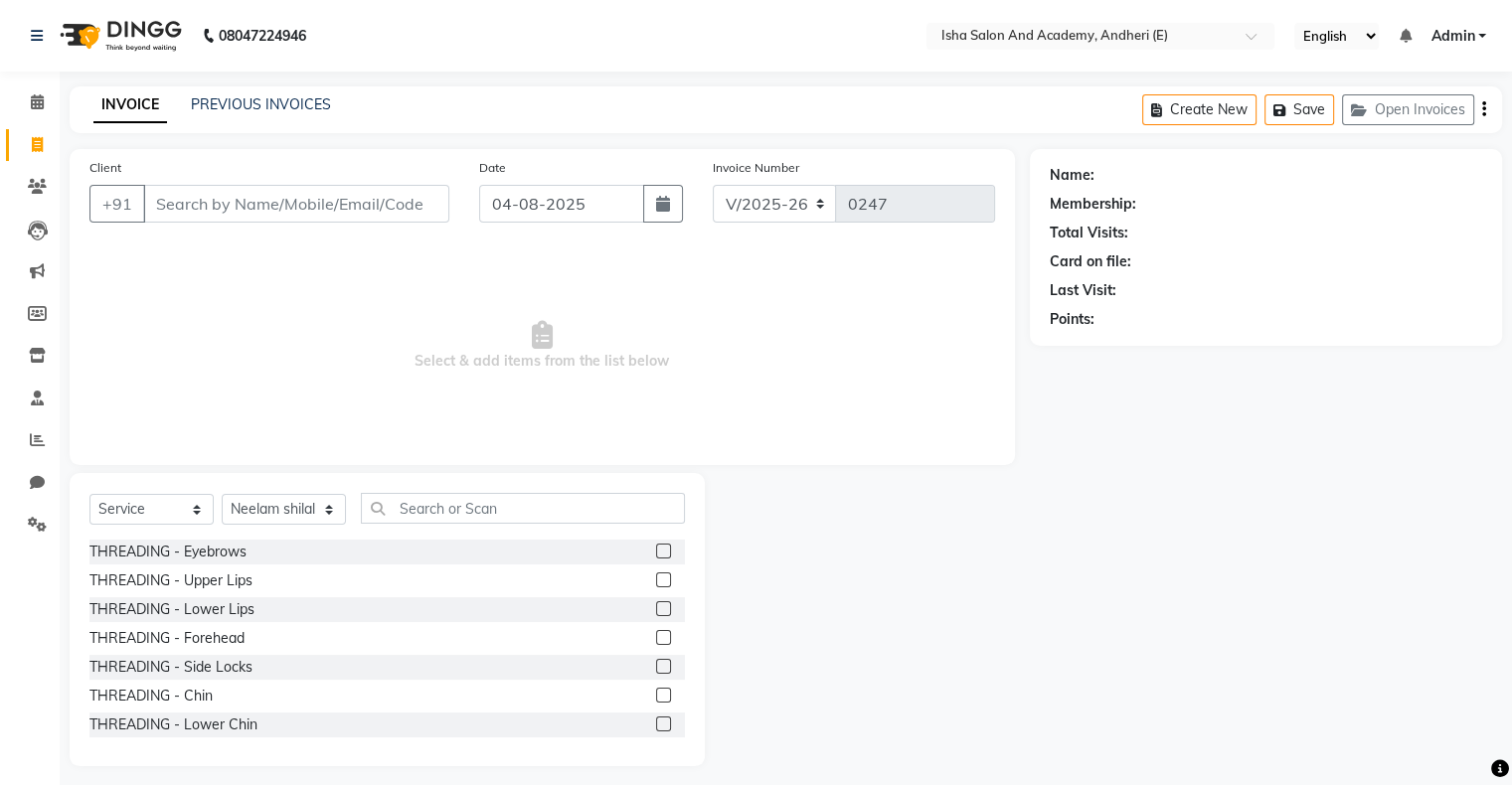 click 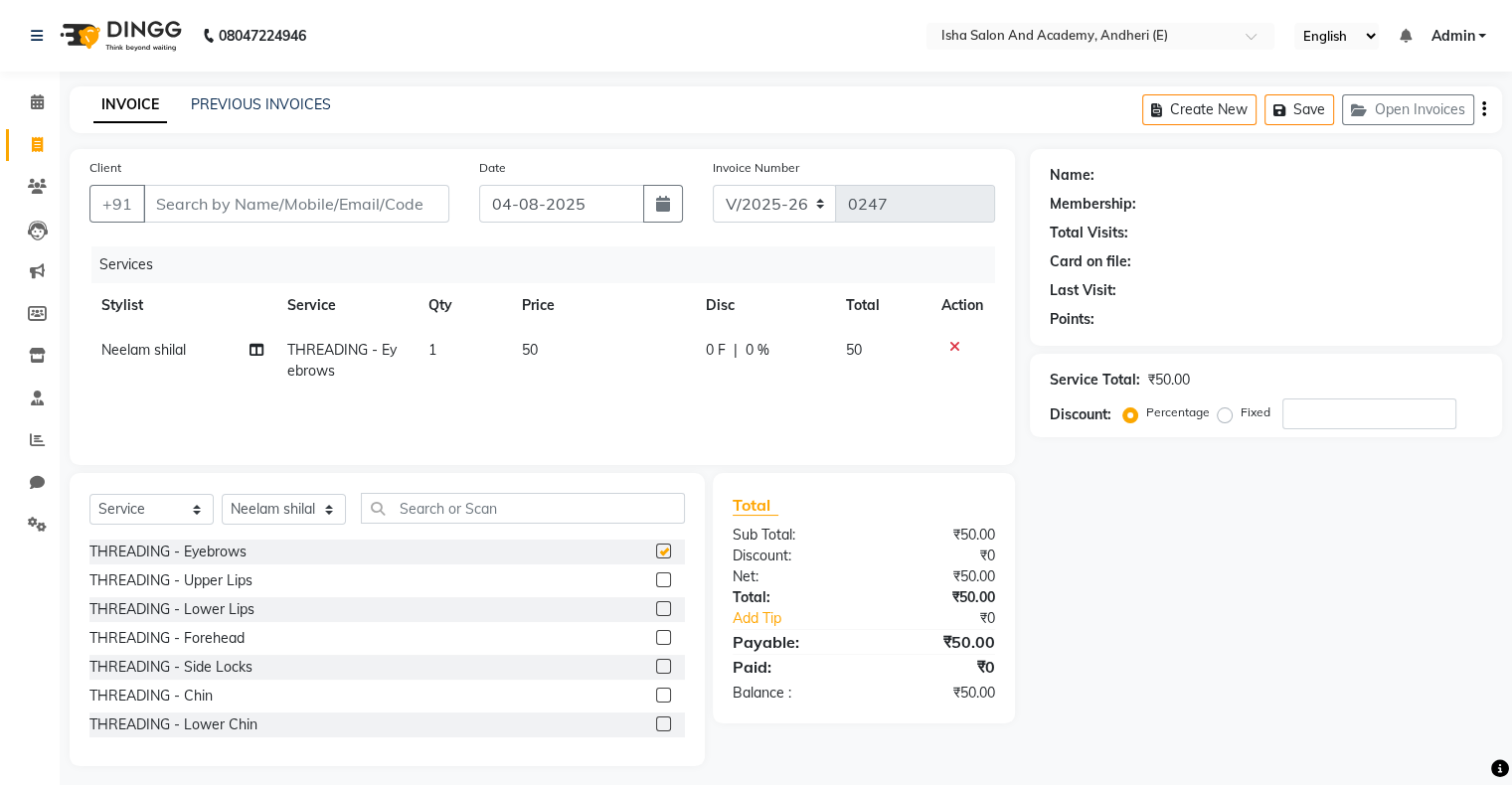 checkbox on "false" 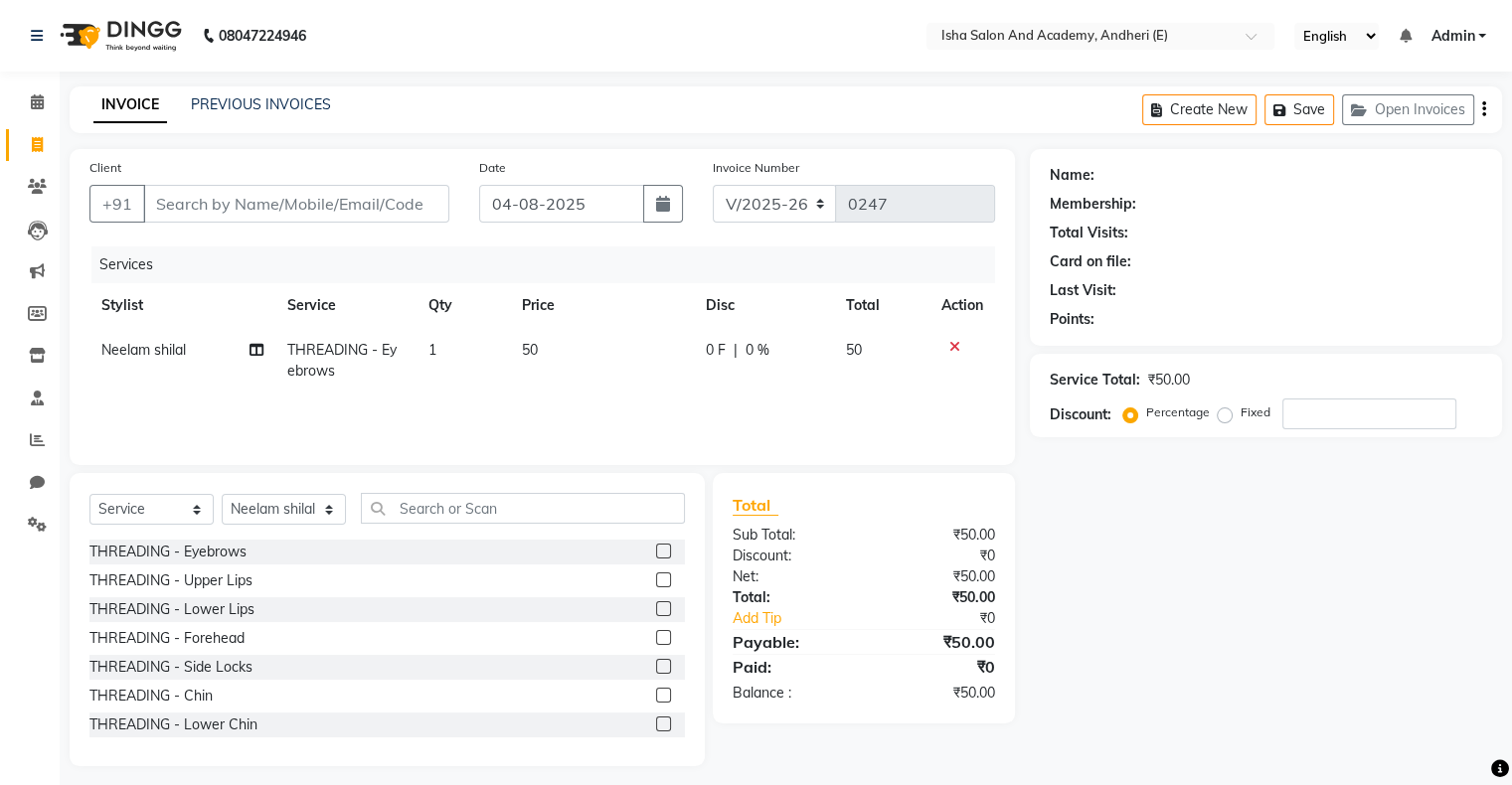 click 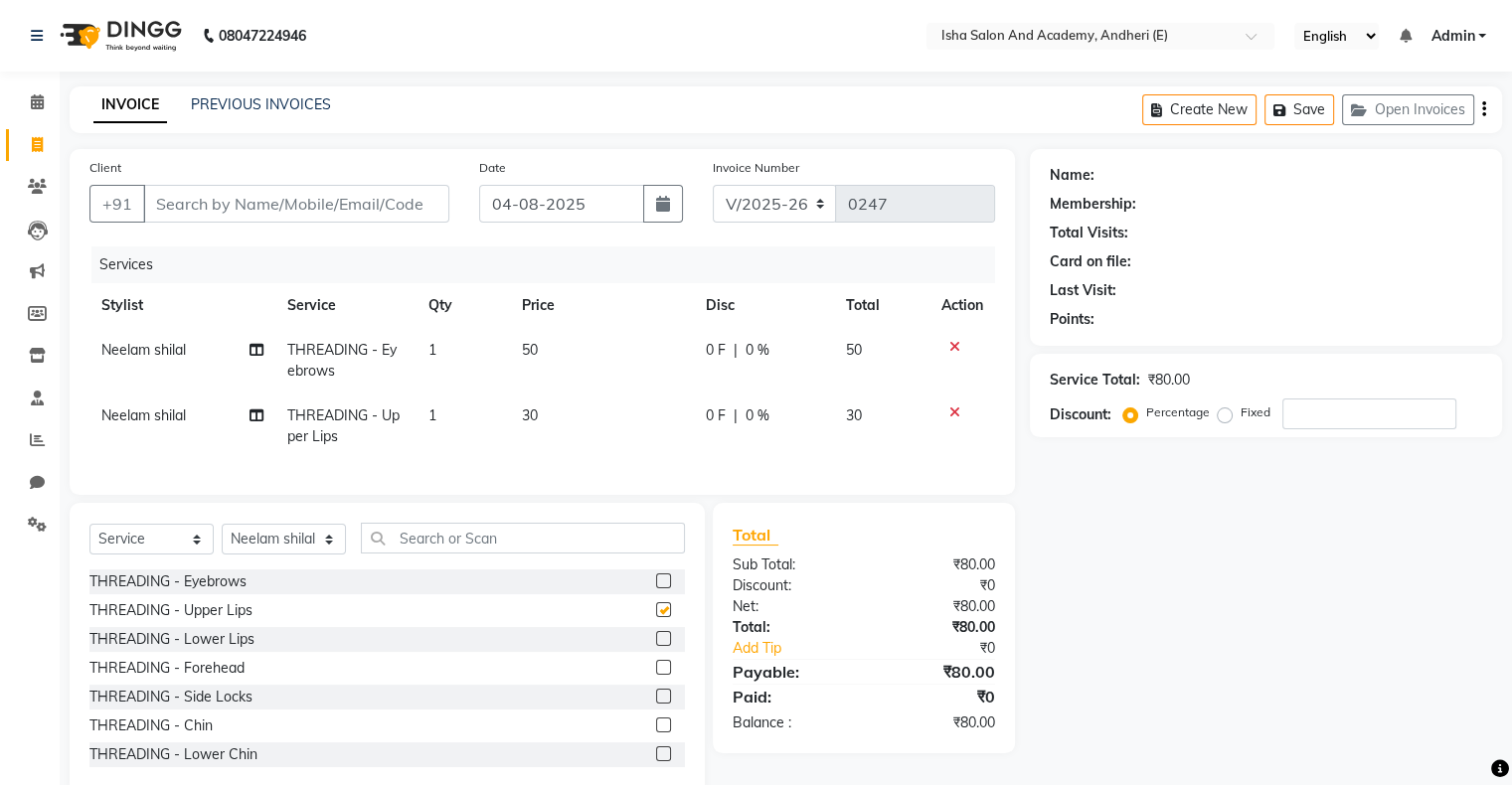 checkbox on "false" 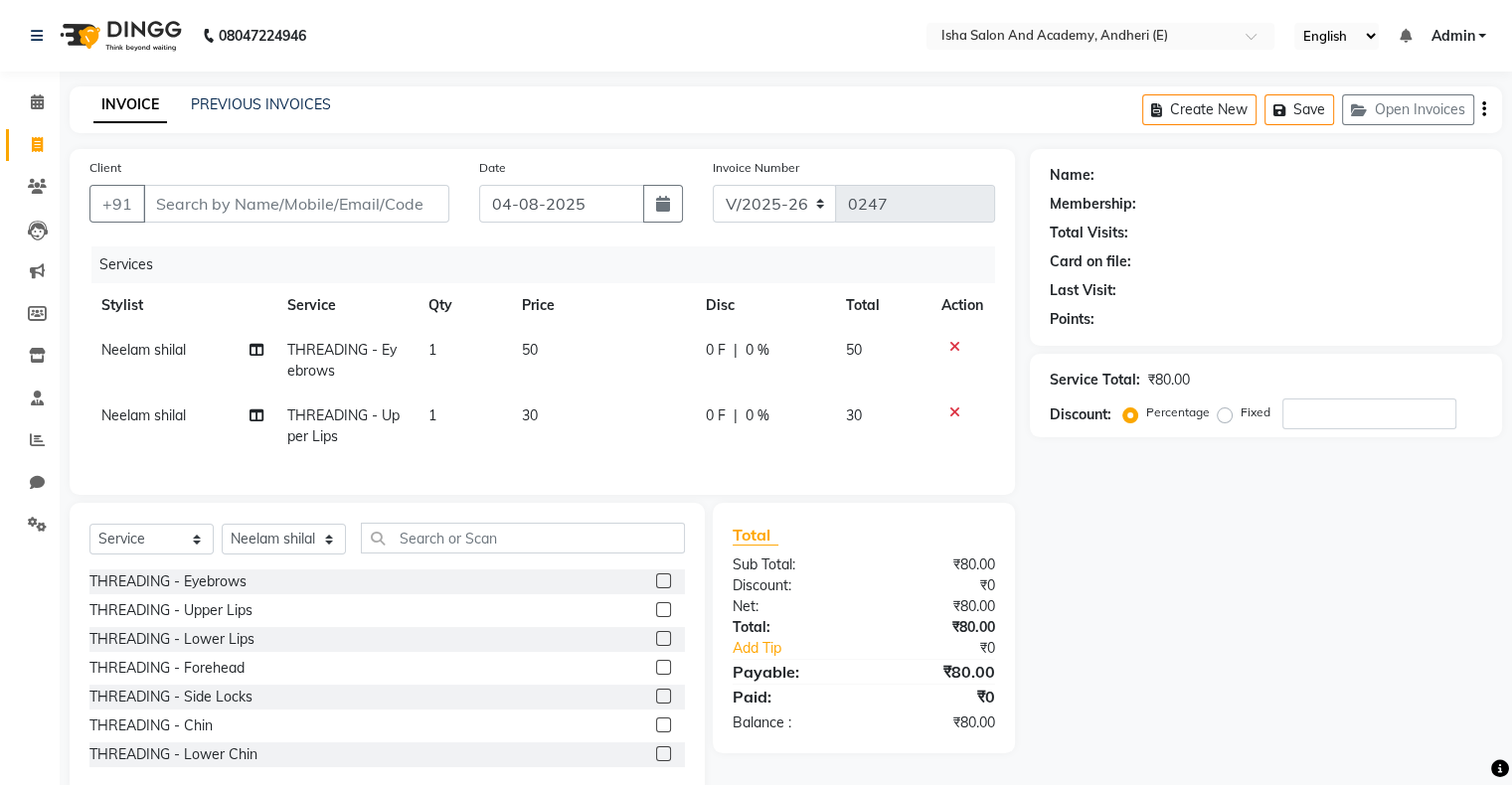 click 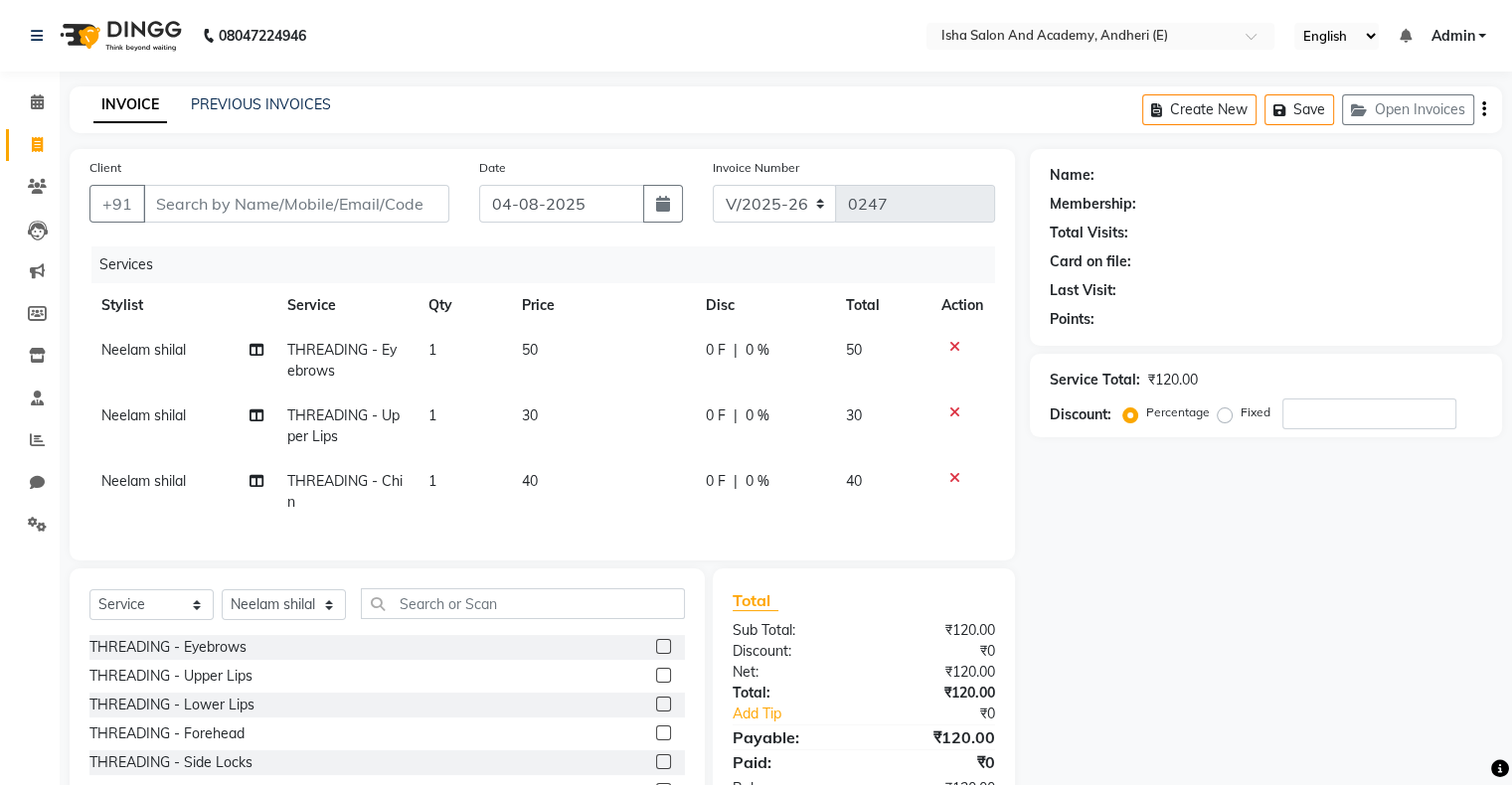 checkbox on "false" 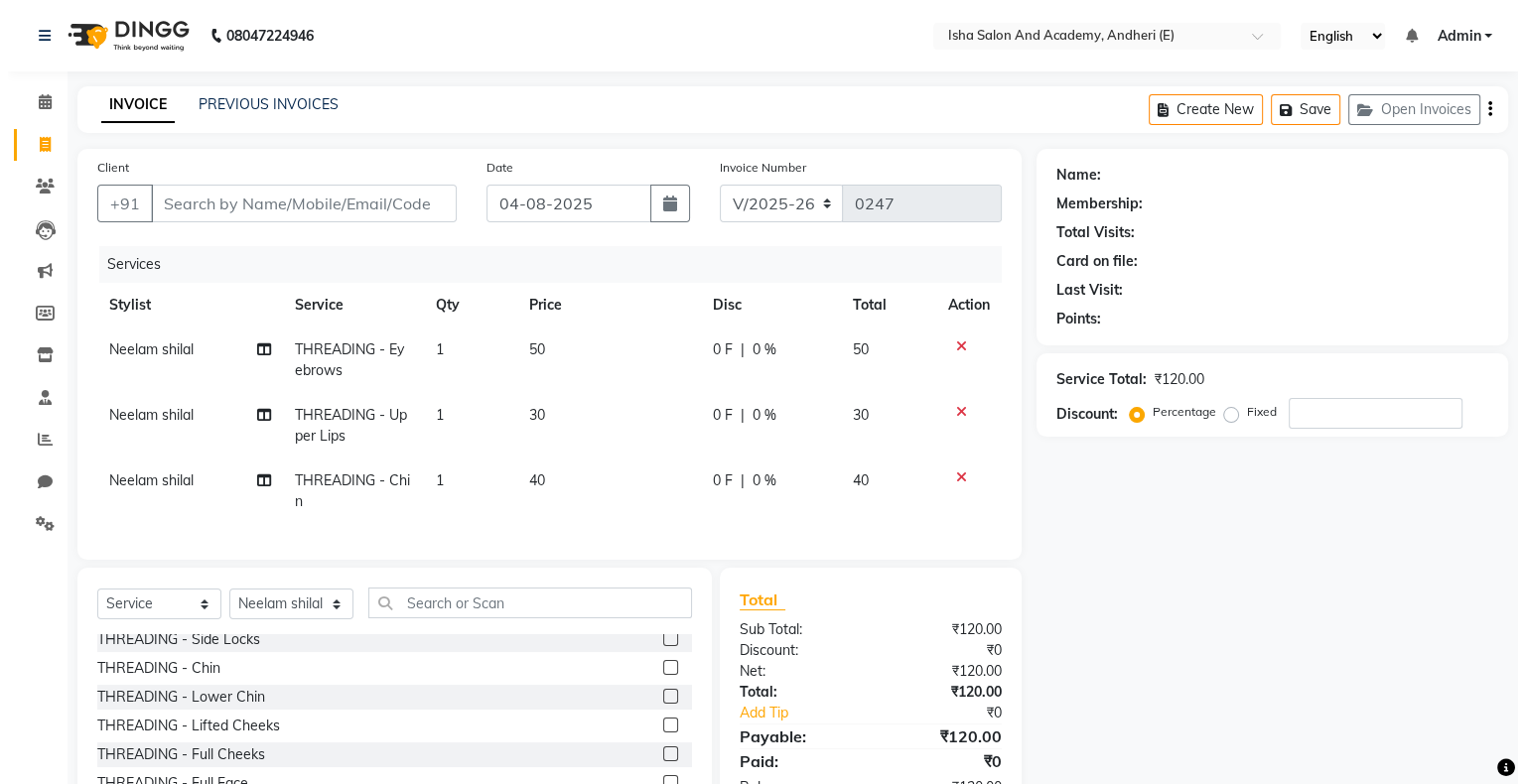 scroll, scrollTop: 122, scrollLeft: 0, axis: vertical 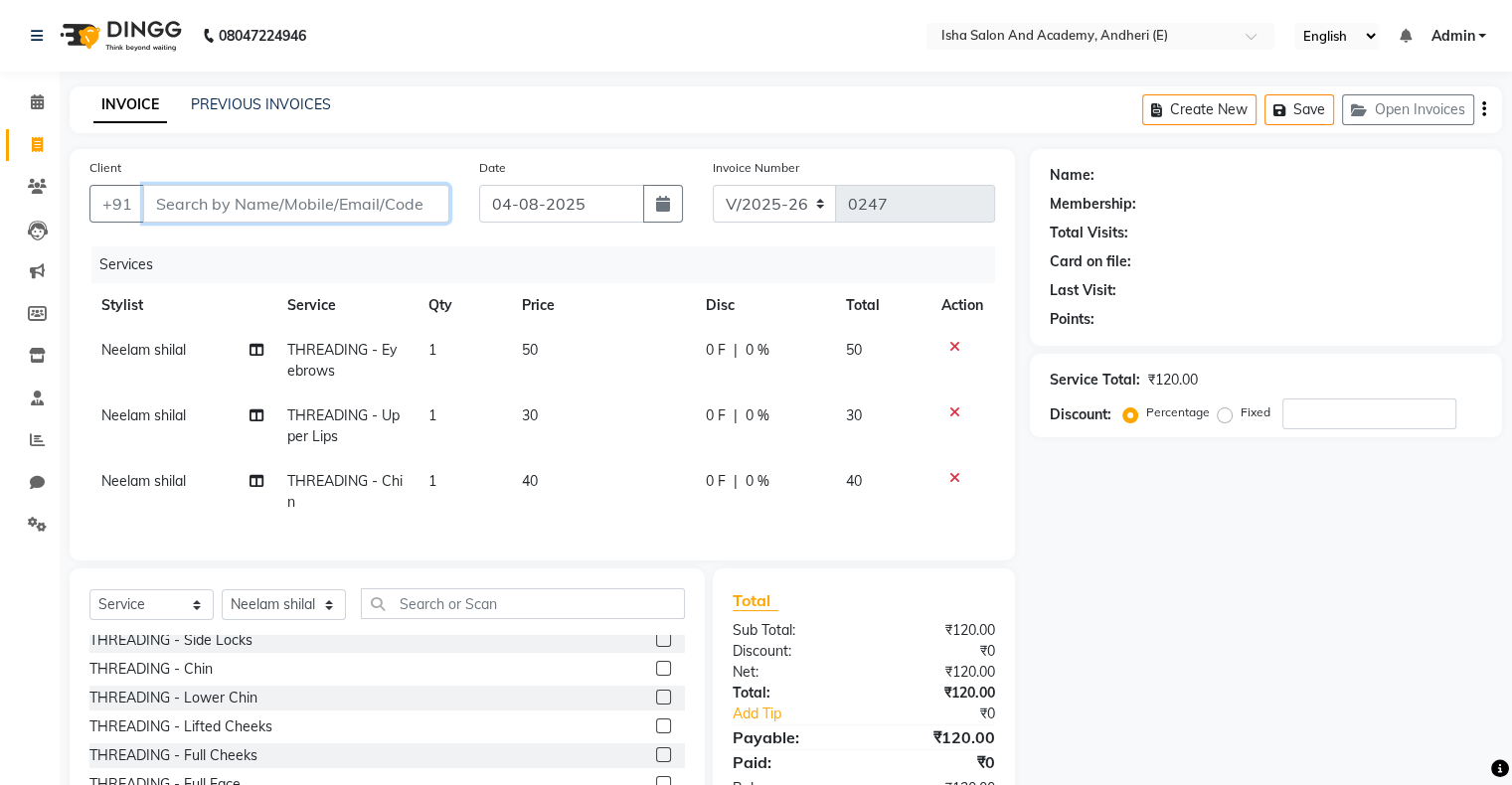 click on "Client" at bounding box center [296, 204] 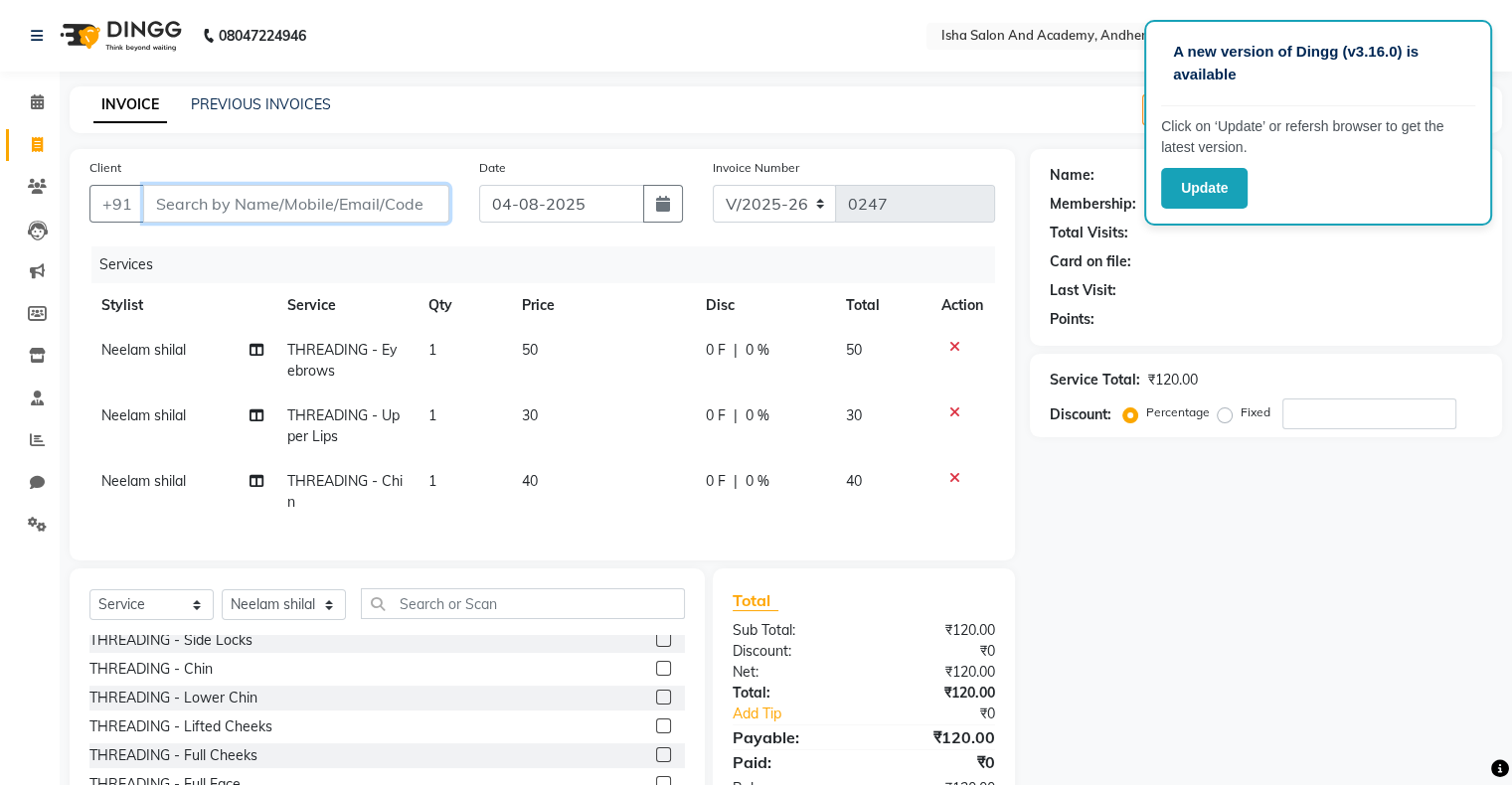 type on "7" 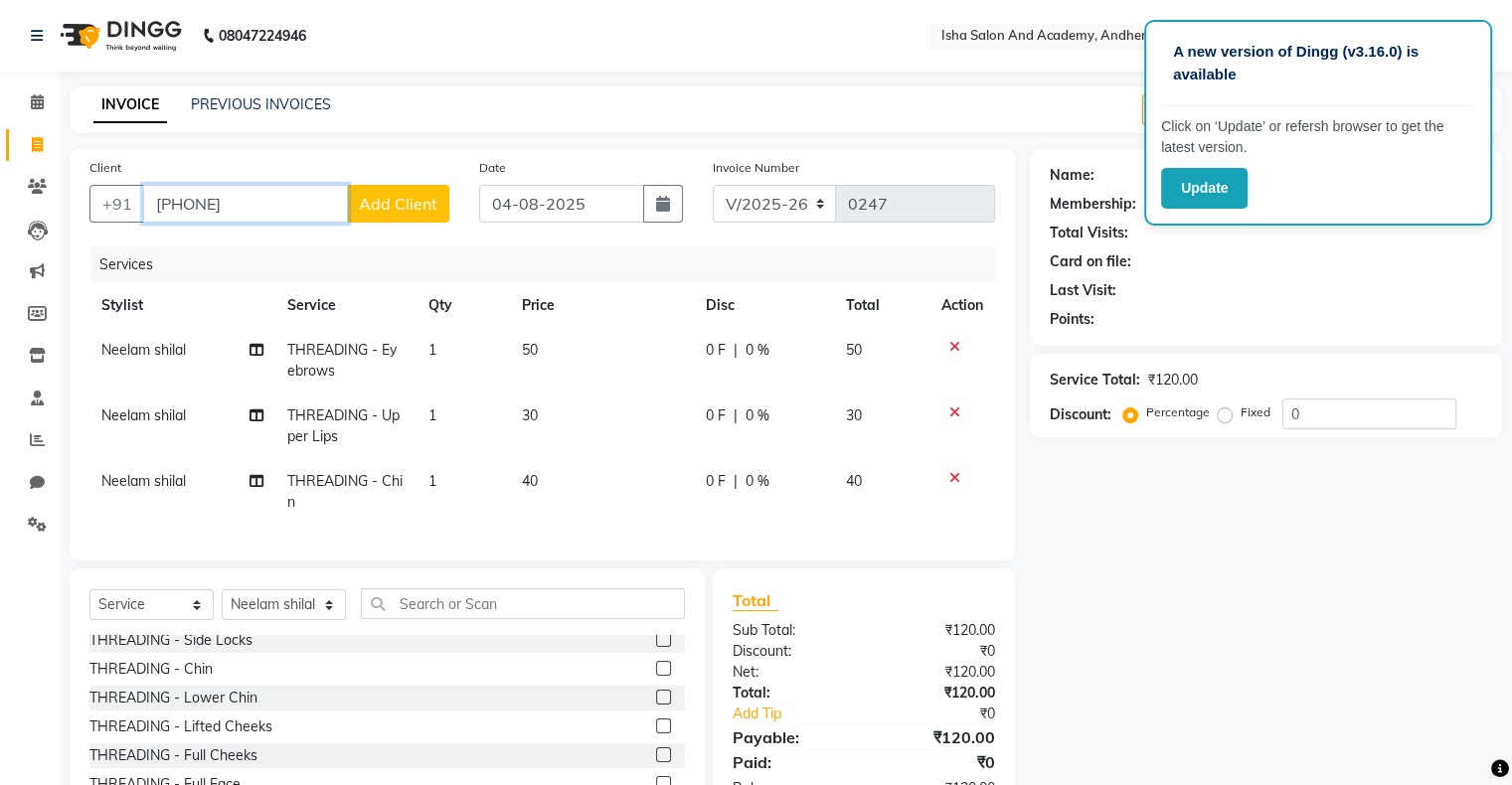 type on "[PHONE]" 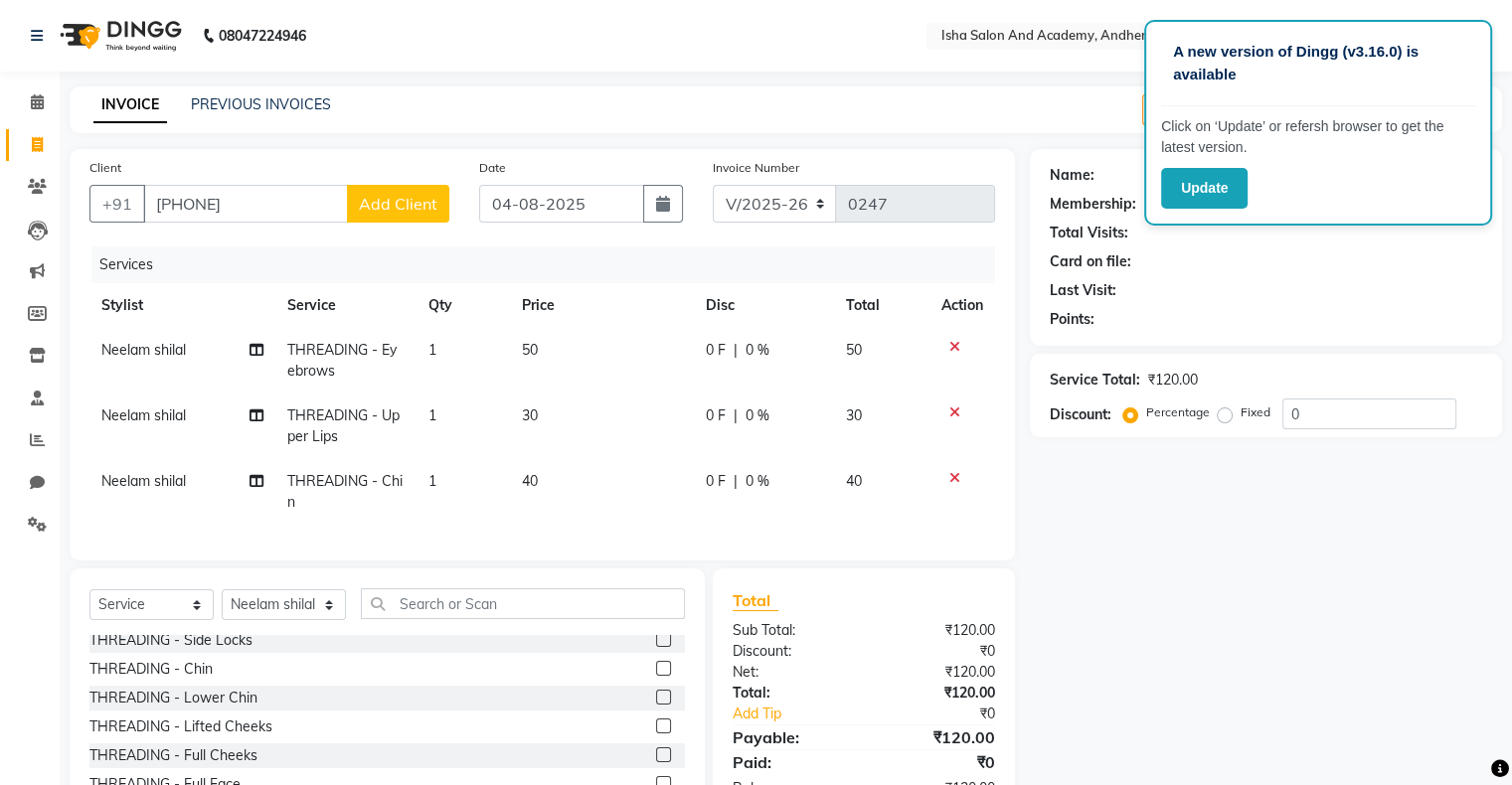 click on "Add Client" 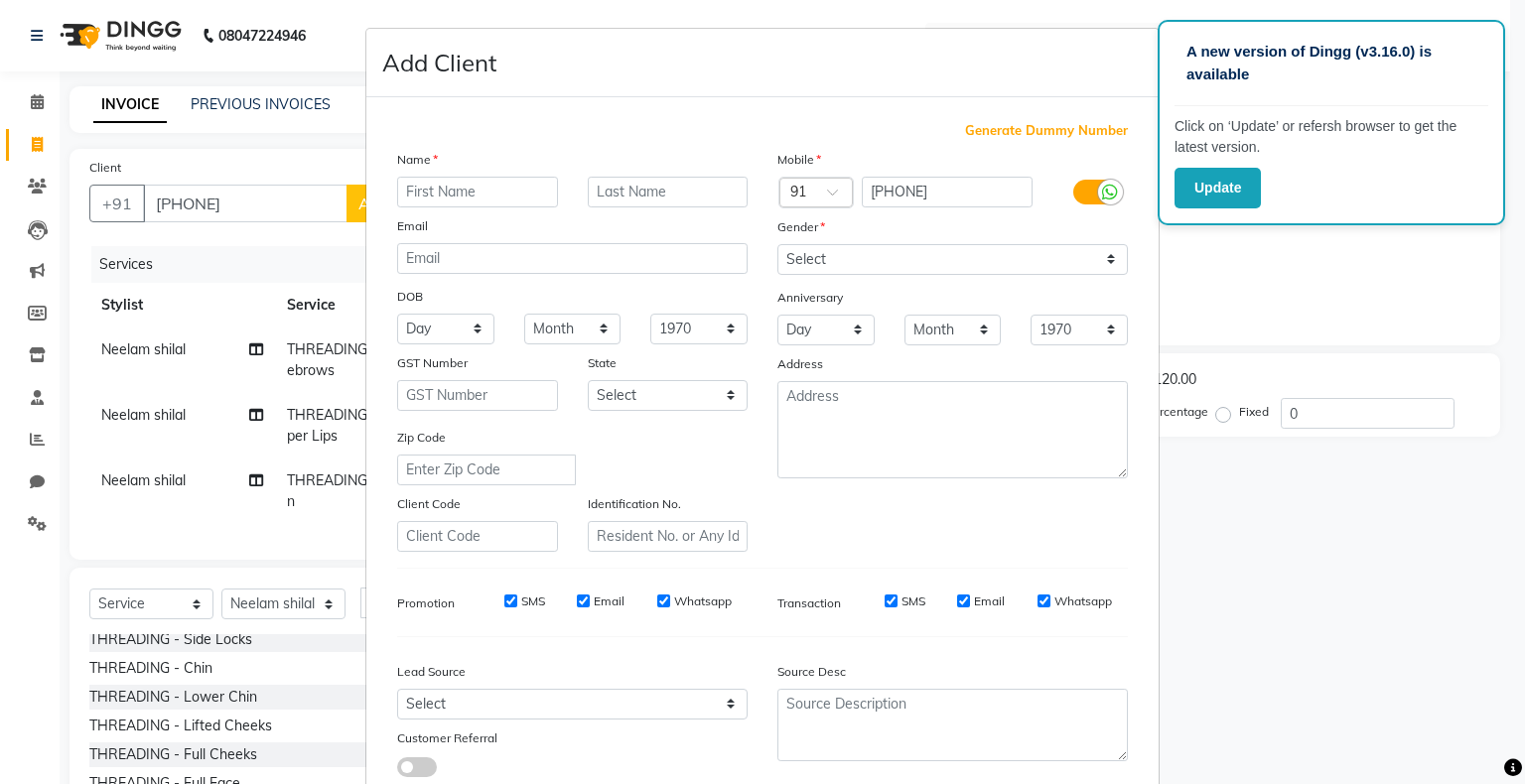 click at bounding box center [478, 192] 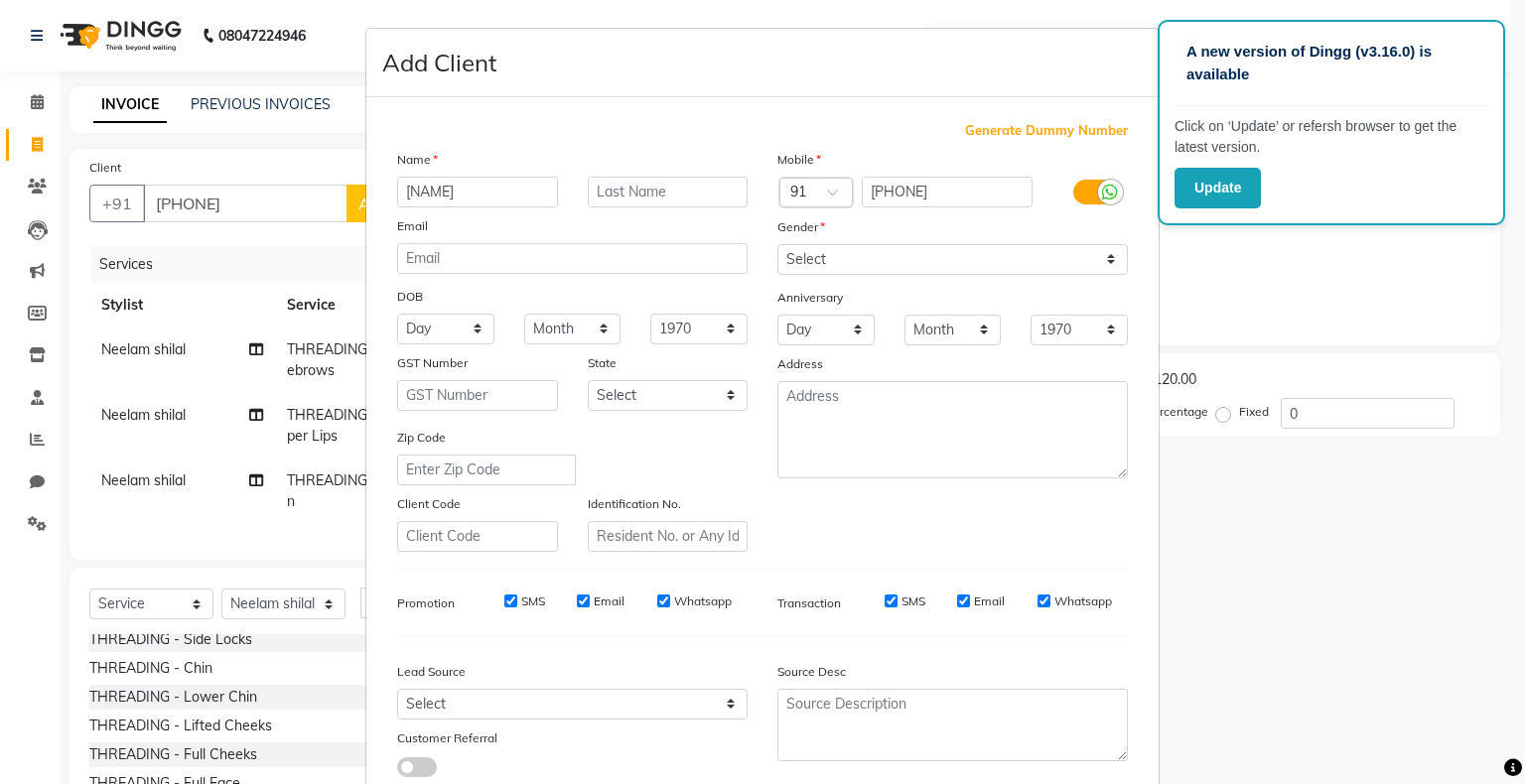 type on "[NAME]" 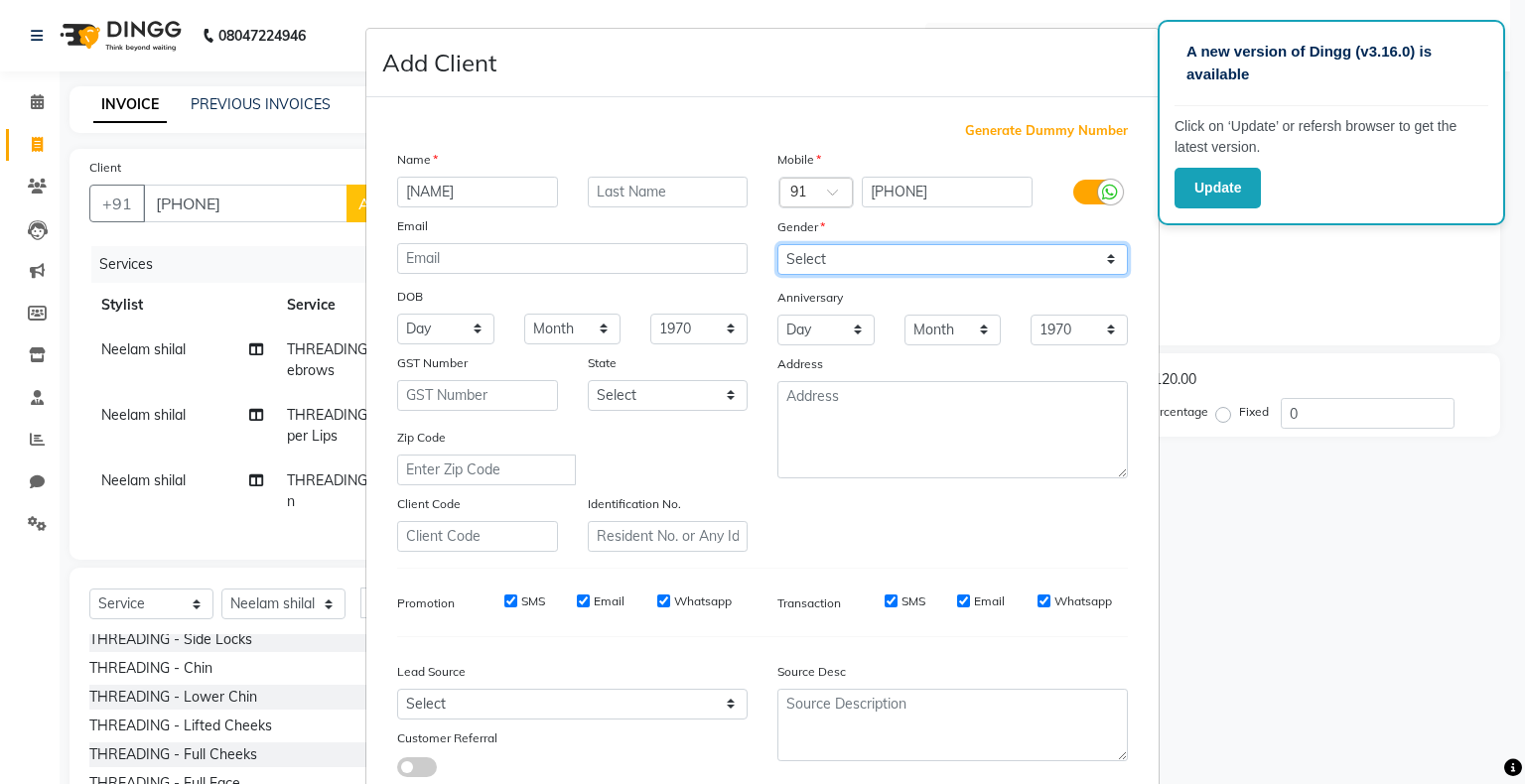 click on "Select Male Female Other Prefer Not To Say" at bounding box center (952, 259) 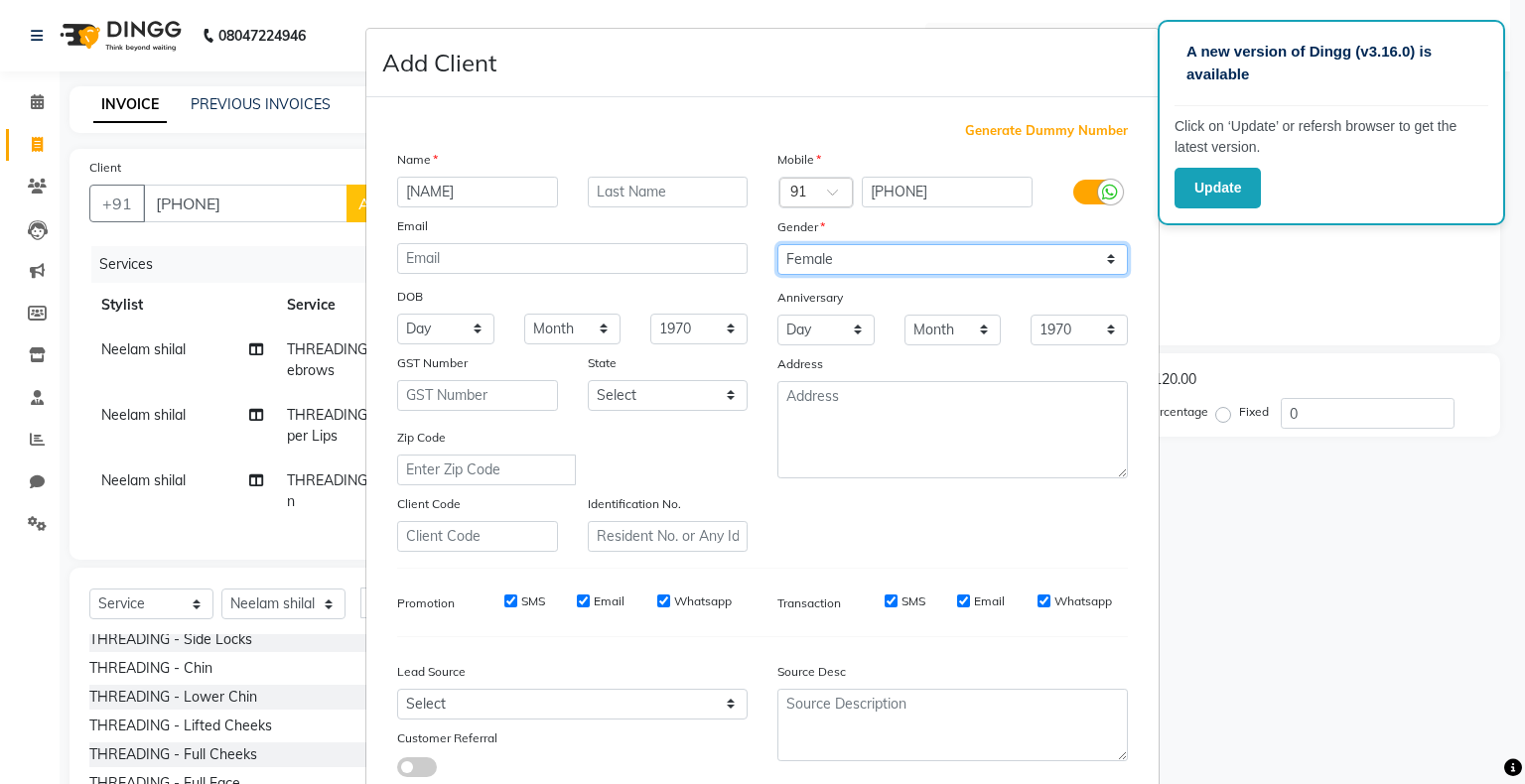 click on "Select Male Female Other Prefer Not To Say" at bounding box center (952, 259) 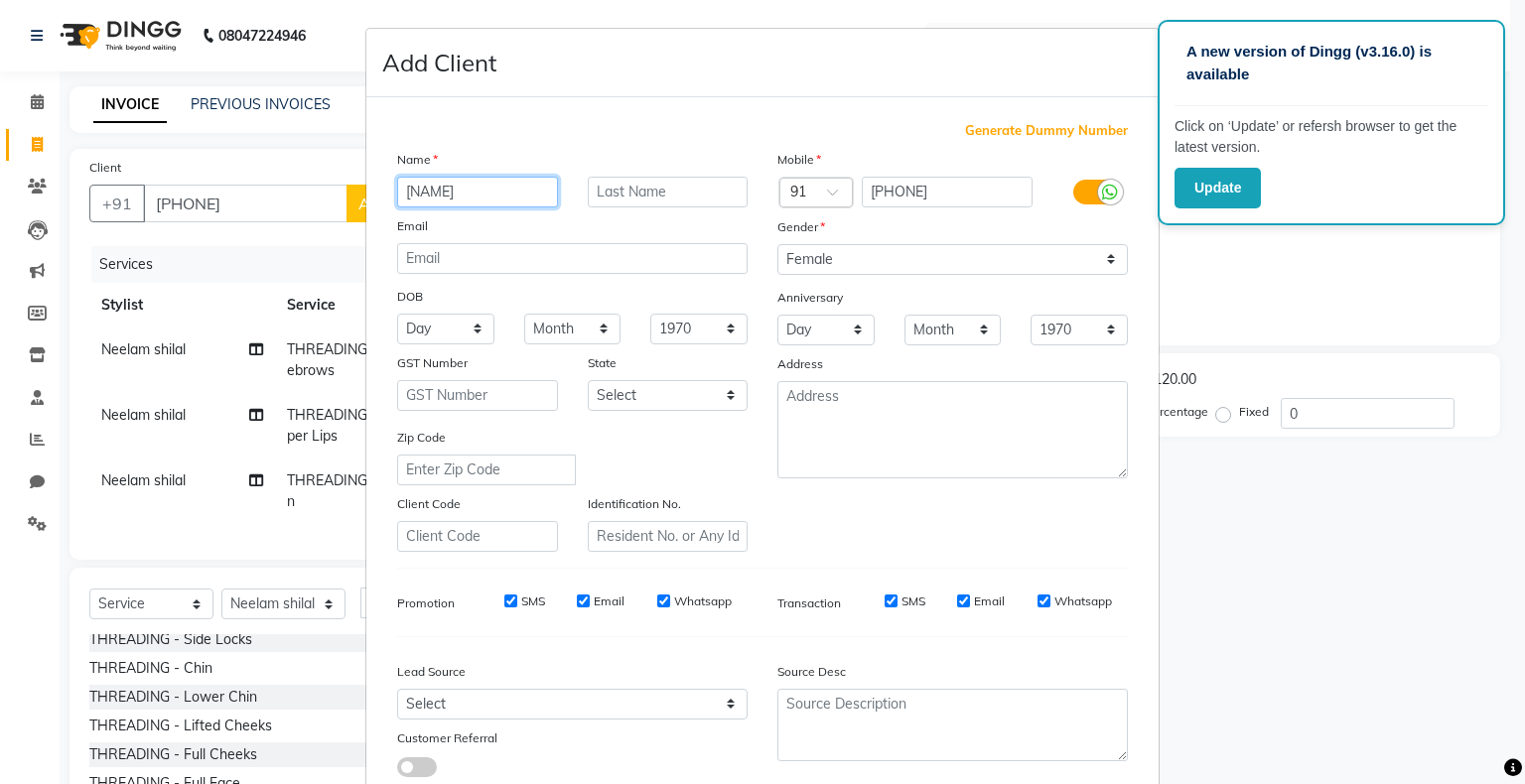 drag, startPoint x: 485, startPoint y: 185, endPoint x: 451, endPoint y: 196, distance: 35.73514 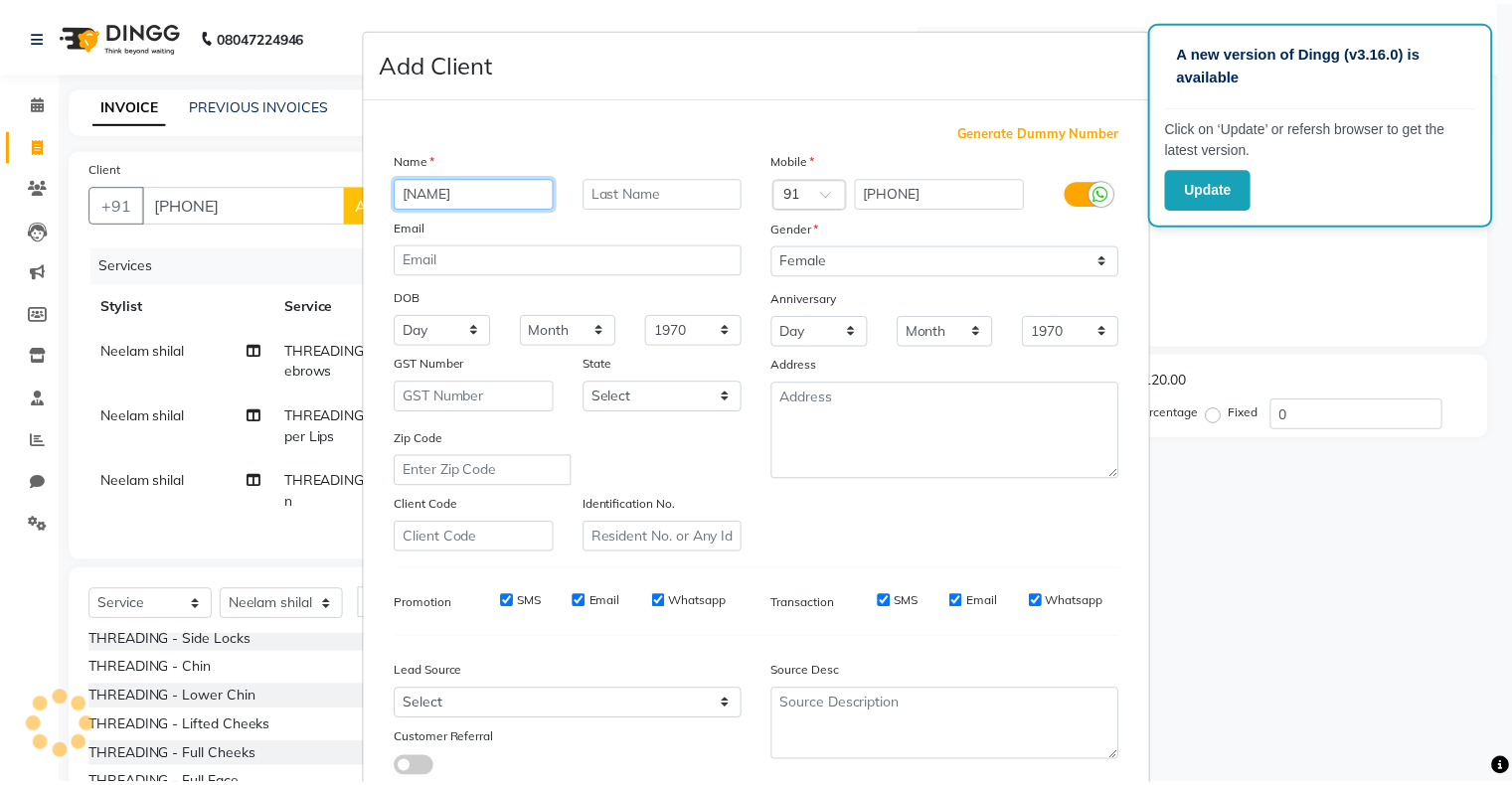 scroll, scrollTop: 141, scrollLeft: 0, axis: vertical 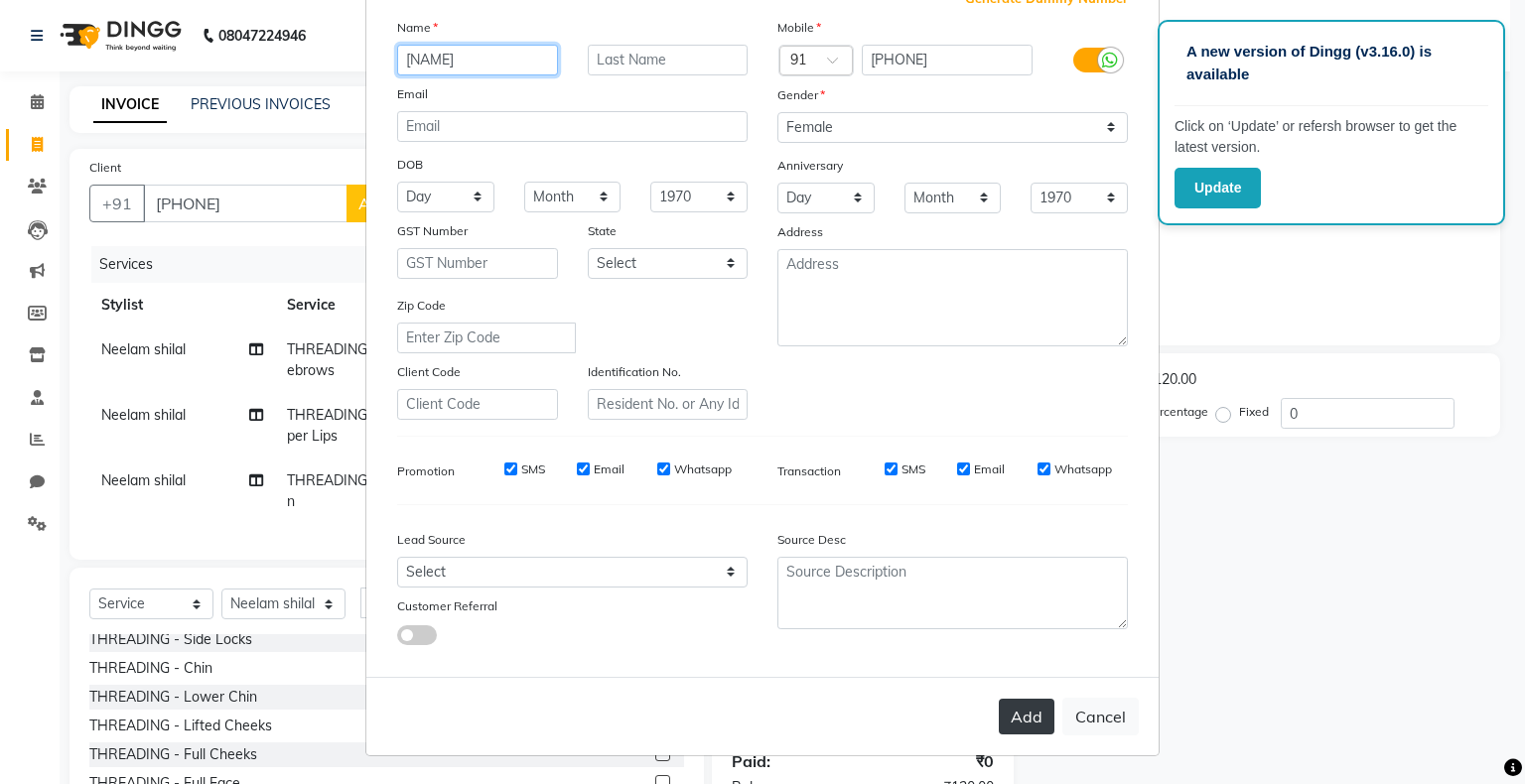 type on "[NAME]" 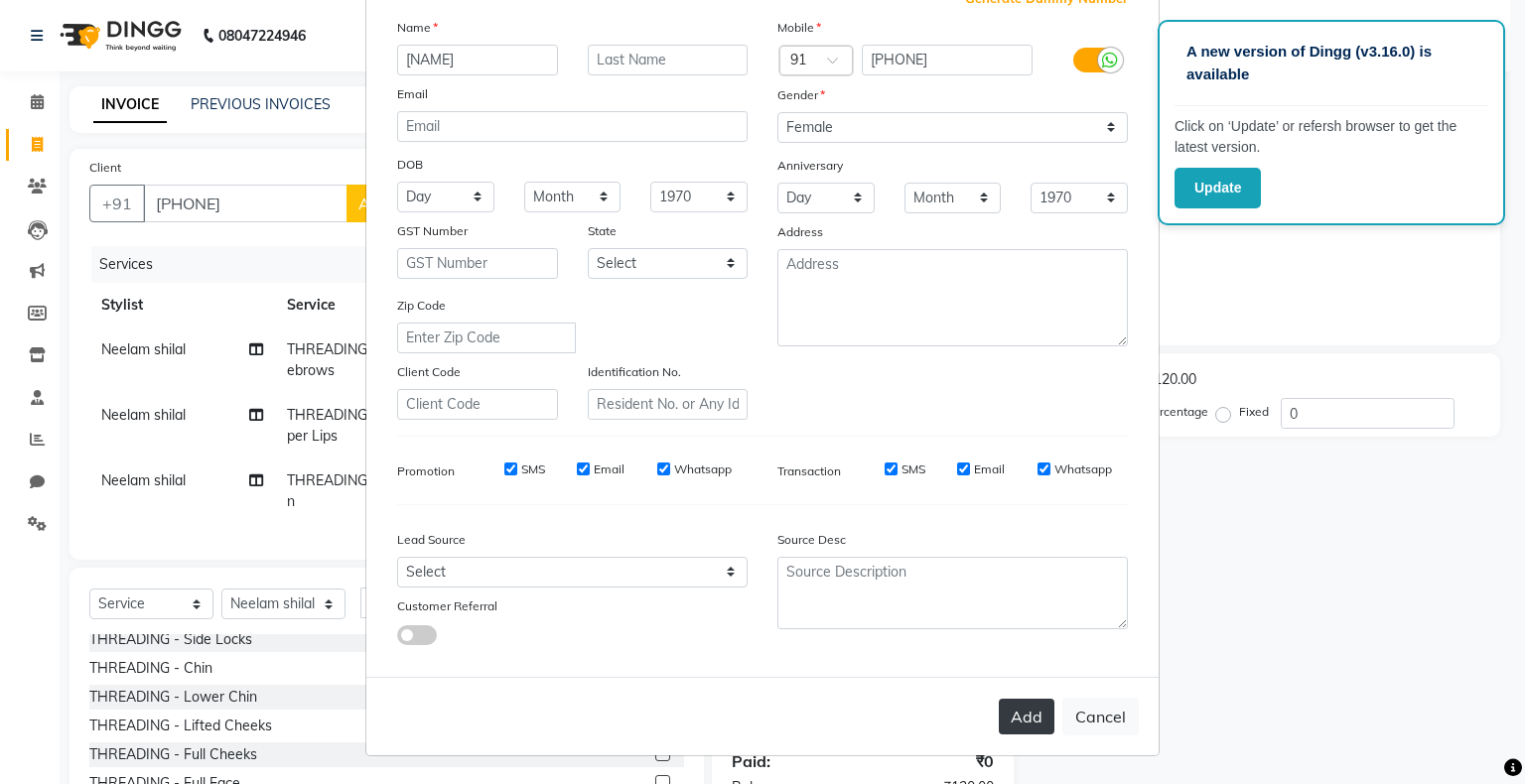 click on "Add" at bounding box center [1027, 717] 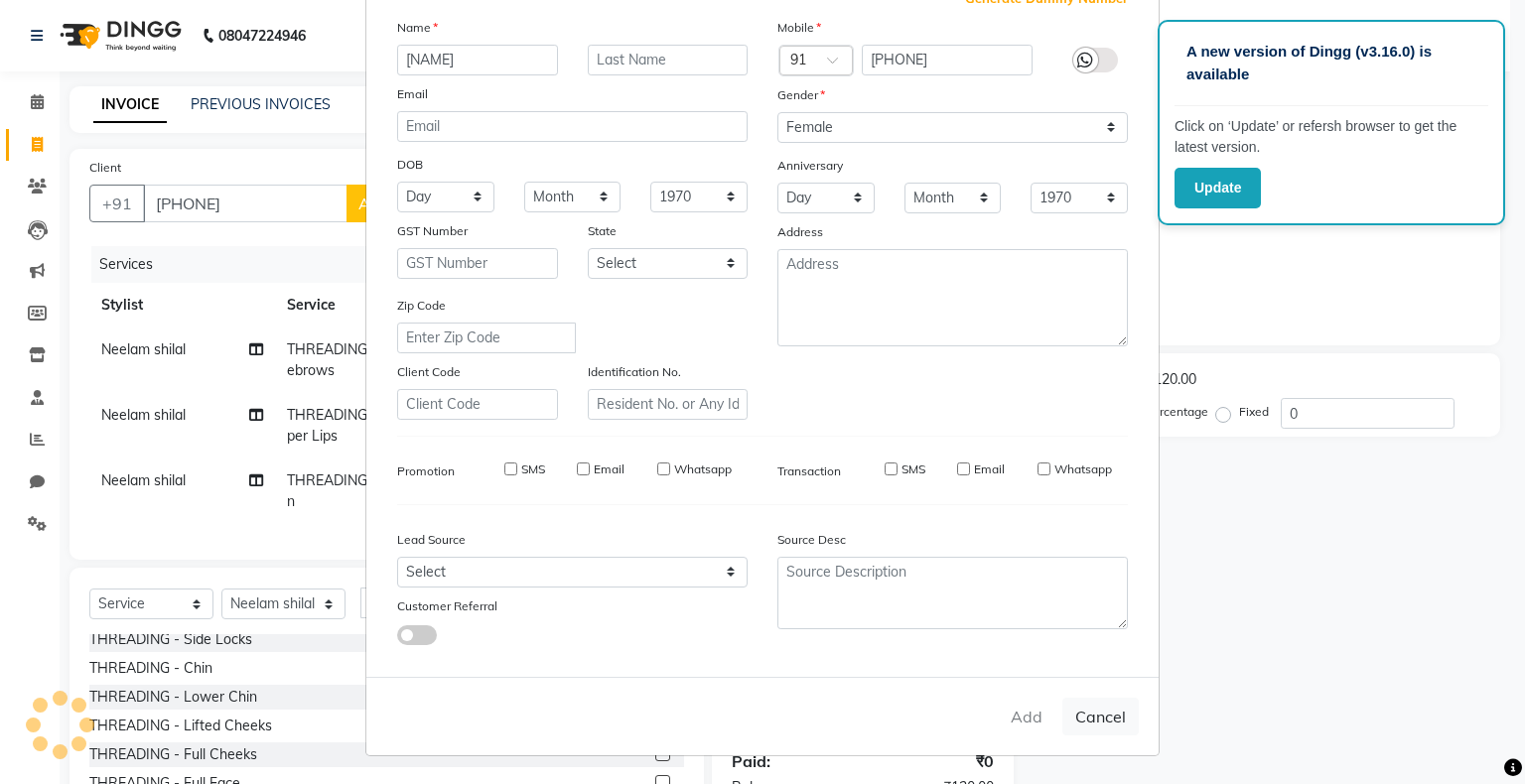 type 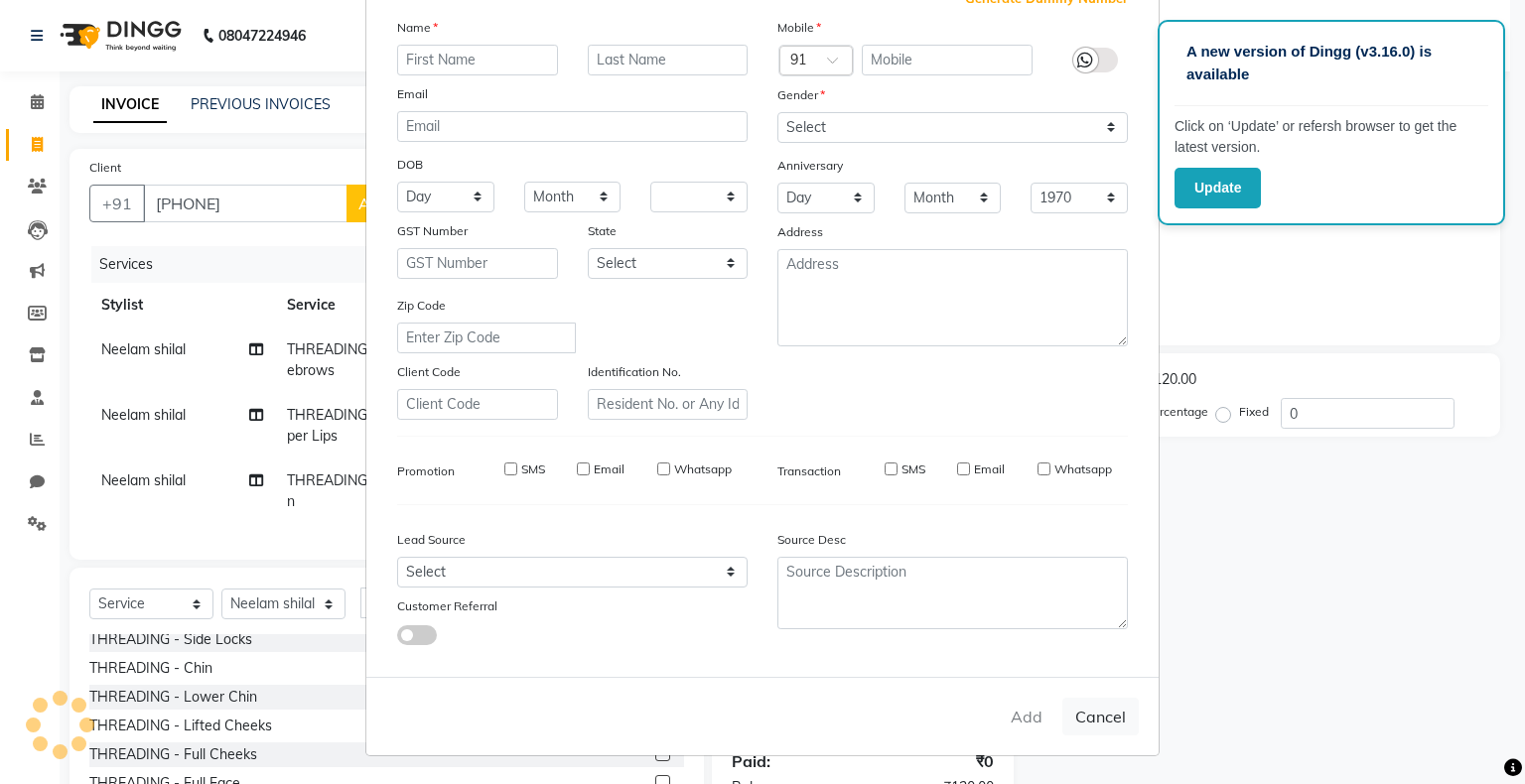 select 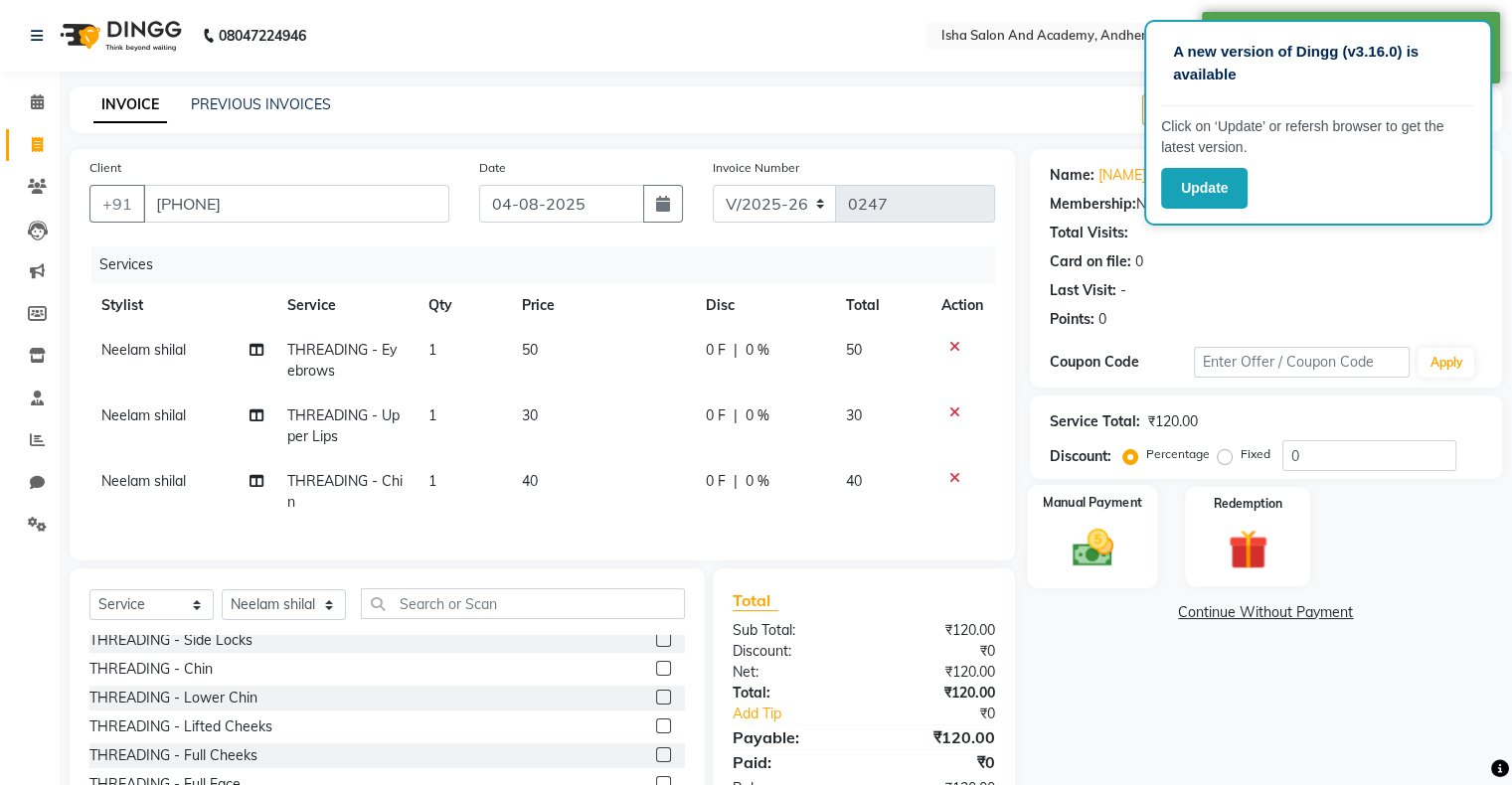click 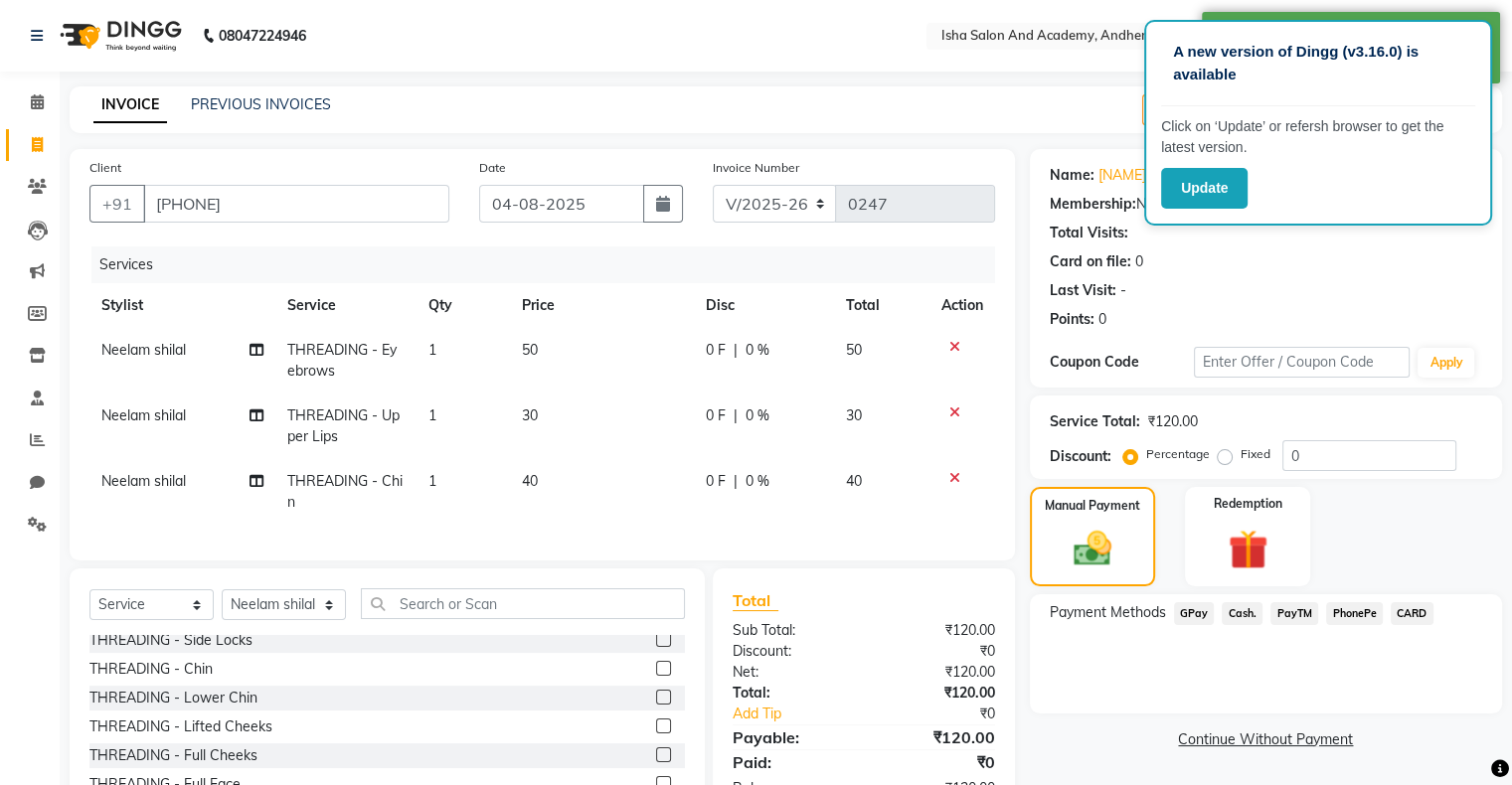 click on "PhonePe" 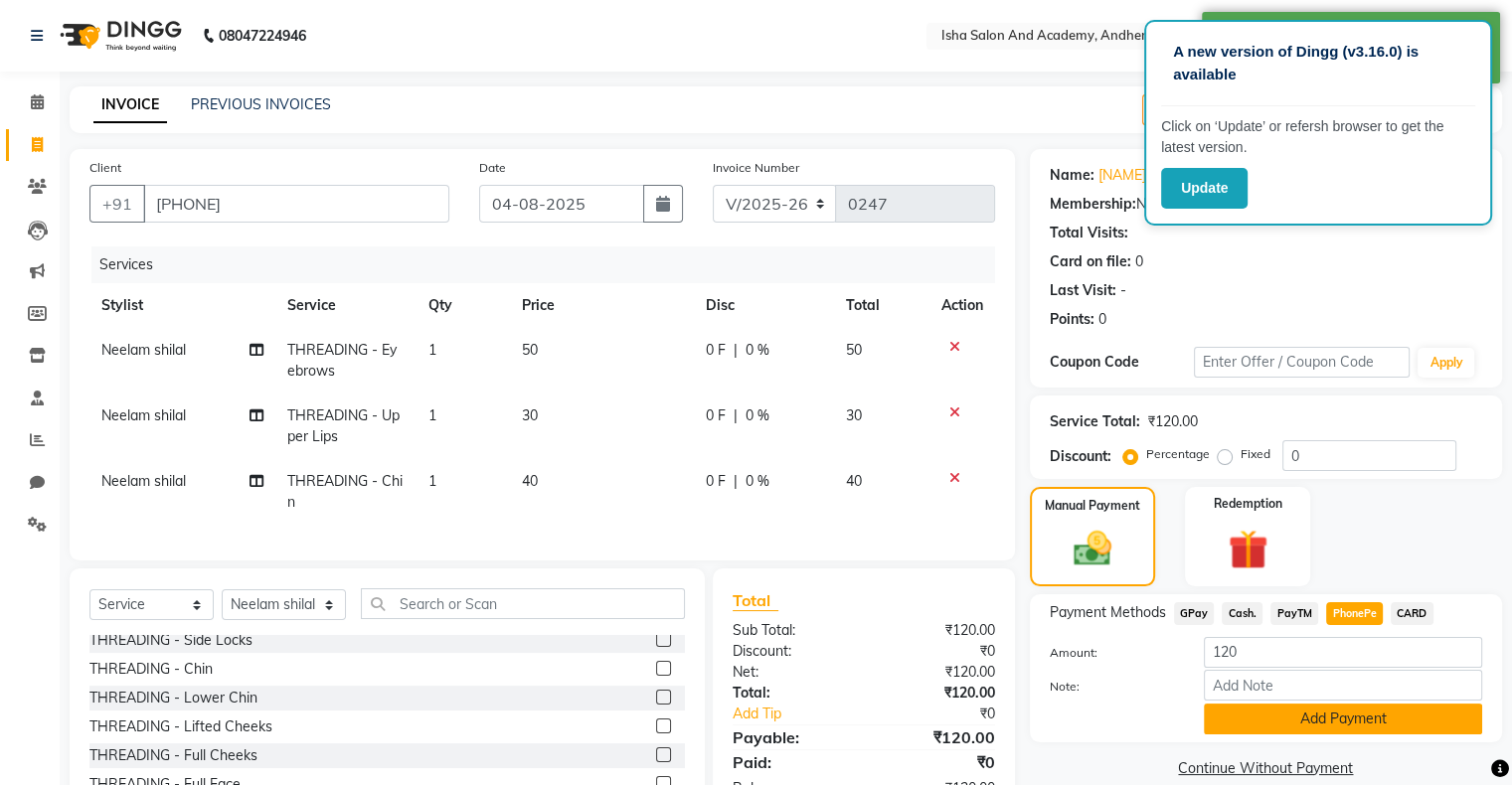 click on "Add Payment" 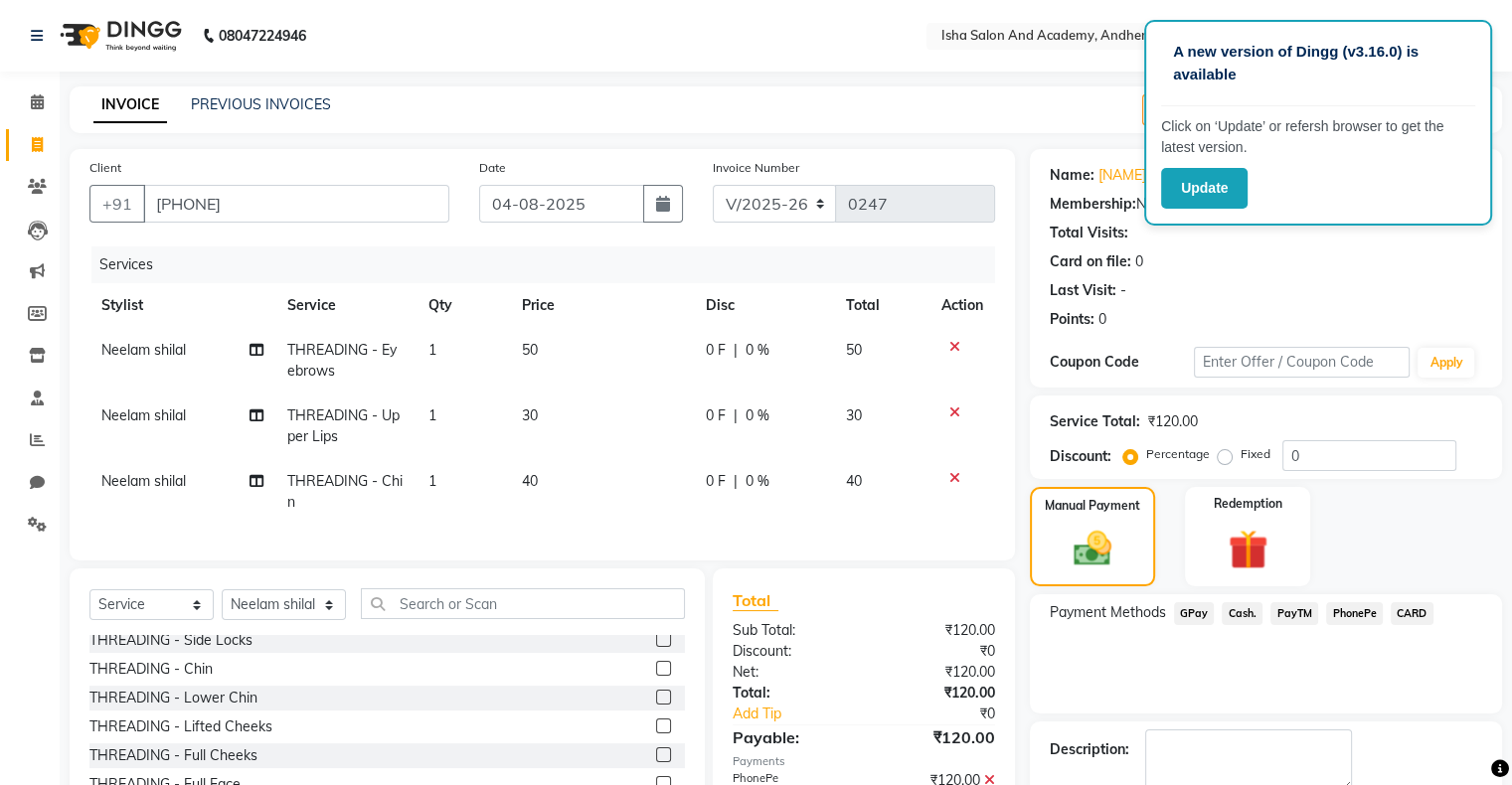 scroll, scrollTop: 121, scrollLeft: 0, axis: vertical 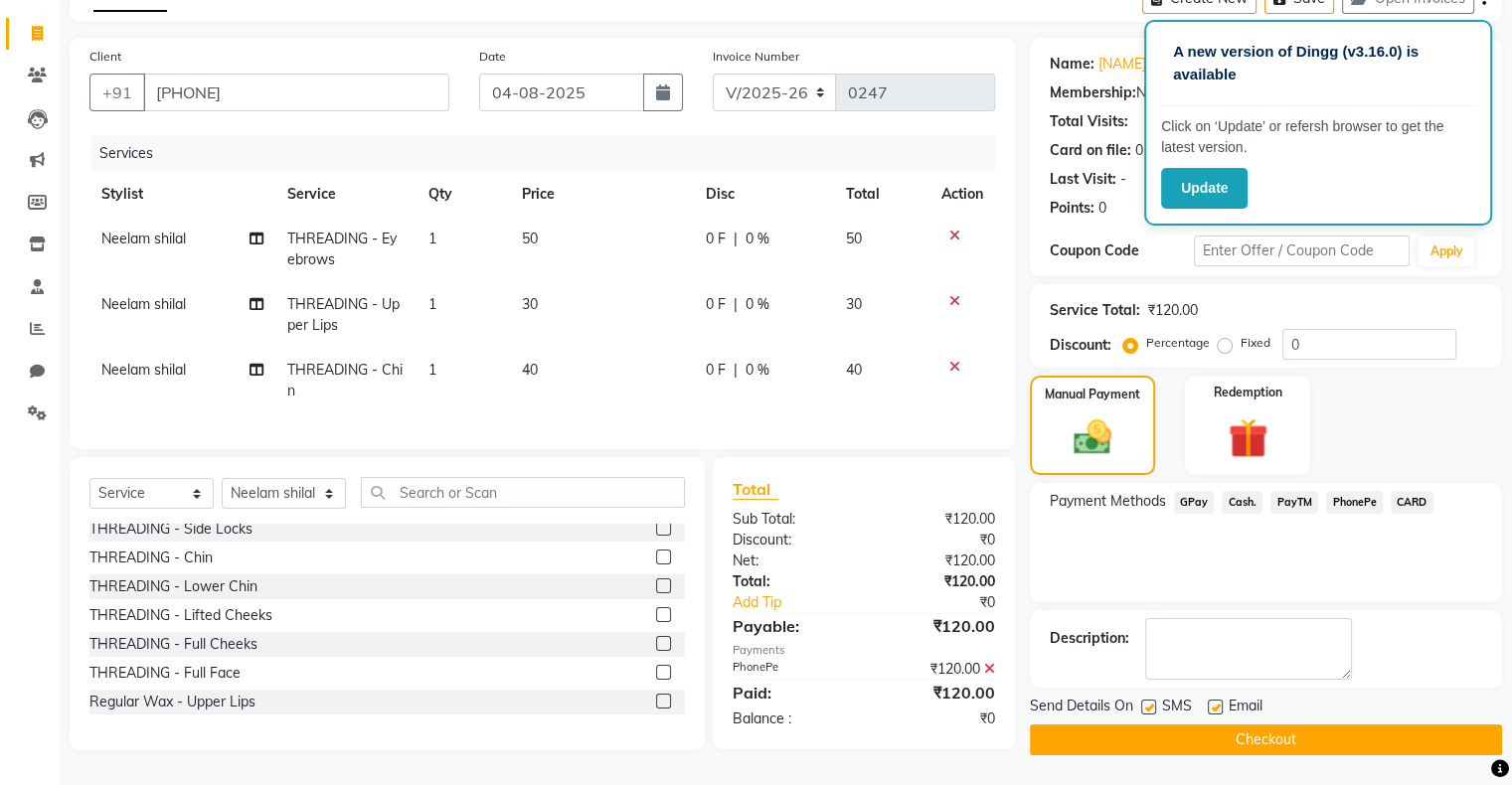 click on "Checkout" 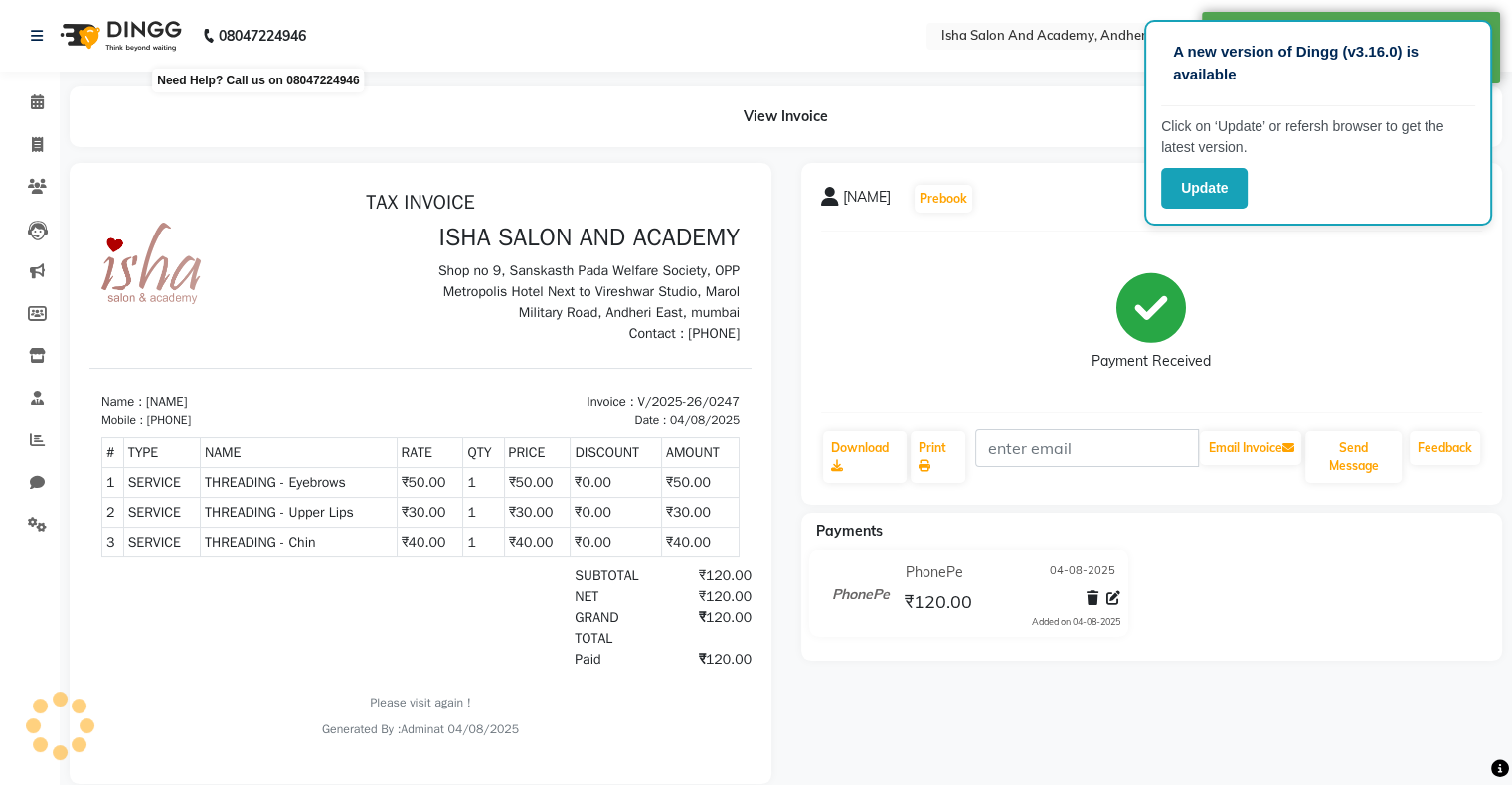 scroll, scrollTop: 0, scrollLeft: 0, axis: both 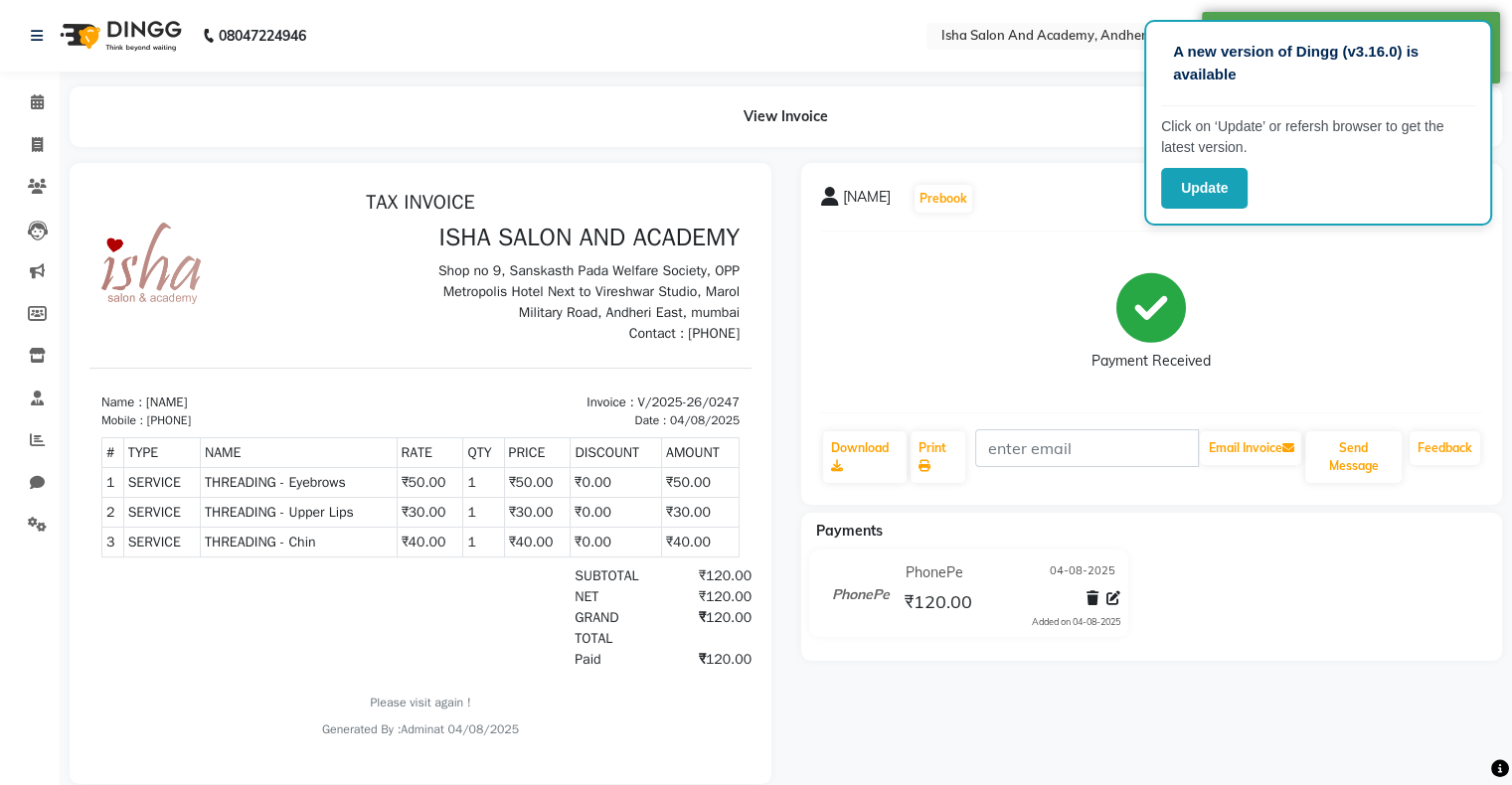 select on "service" 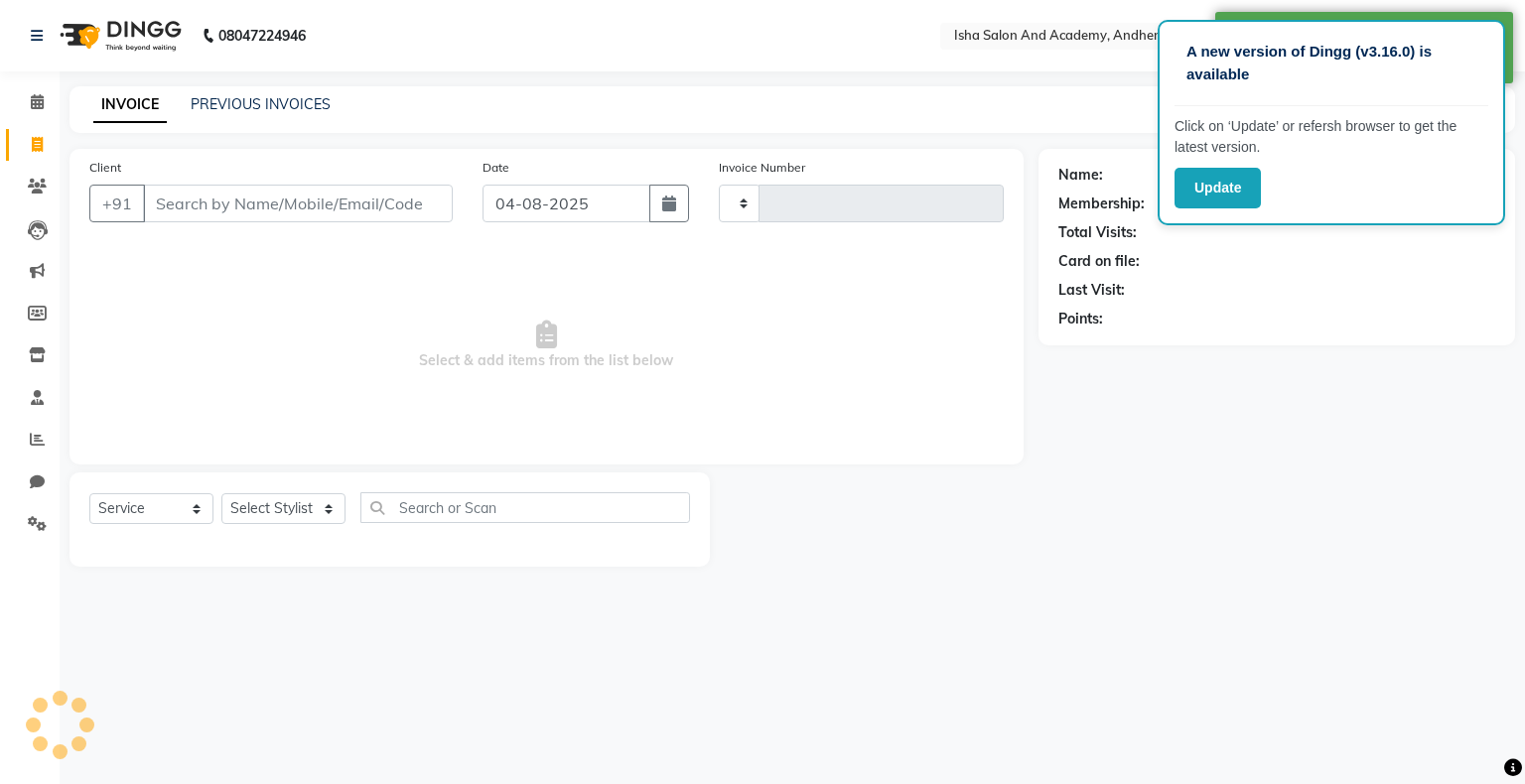 type on "0248" 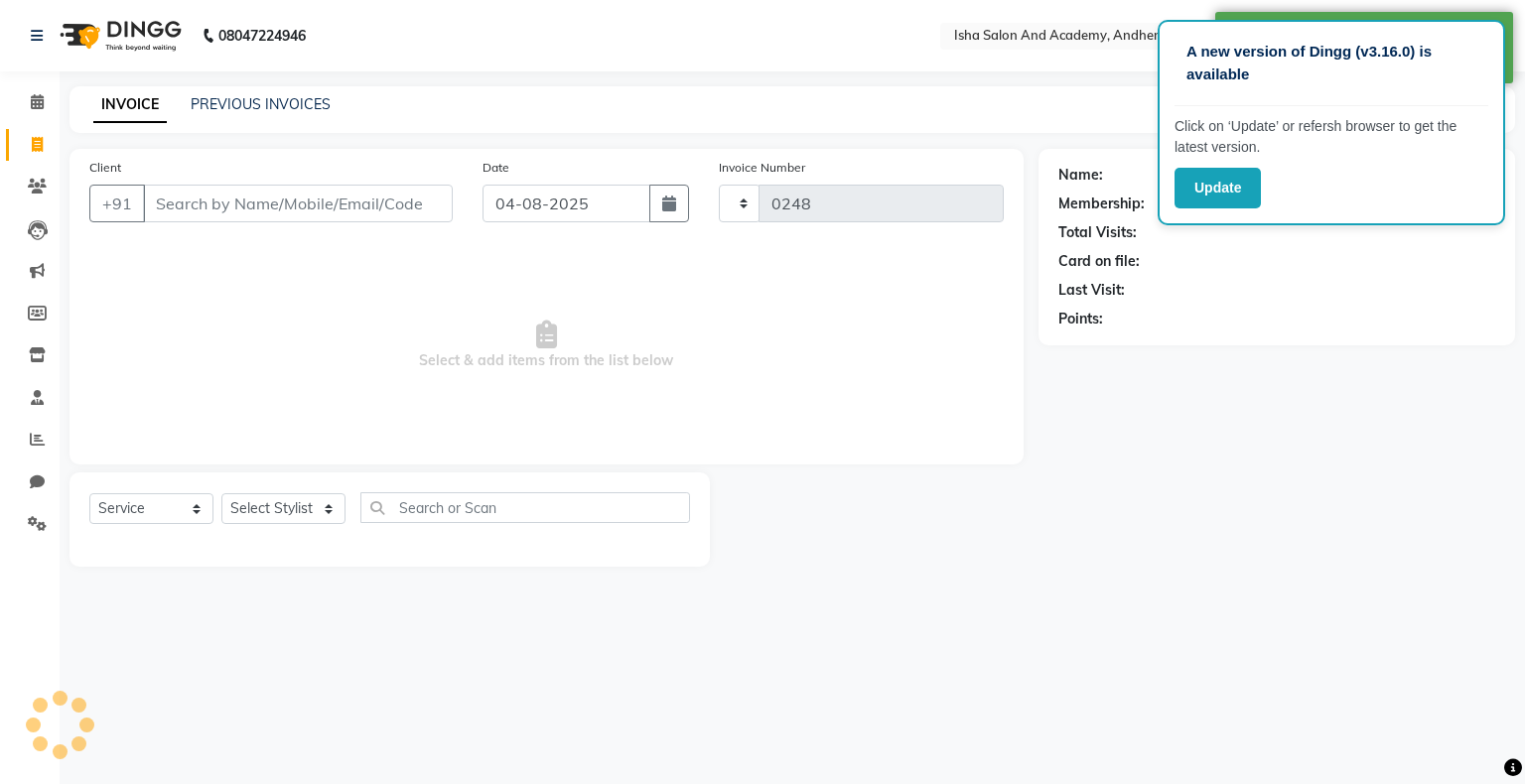 select on "8203" 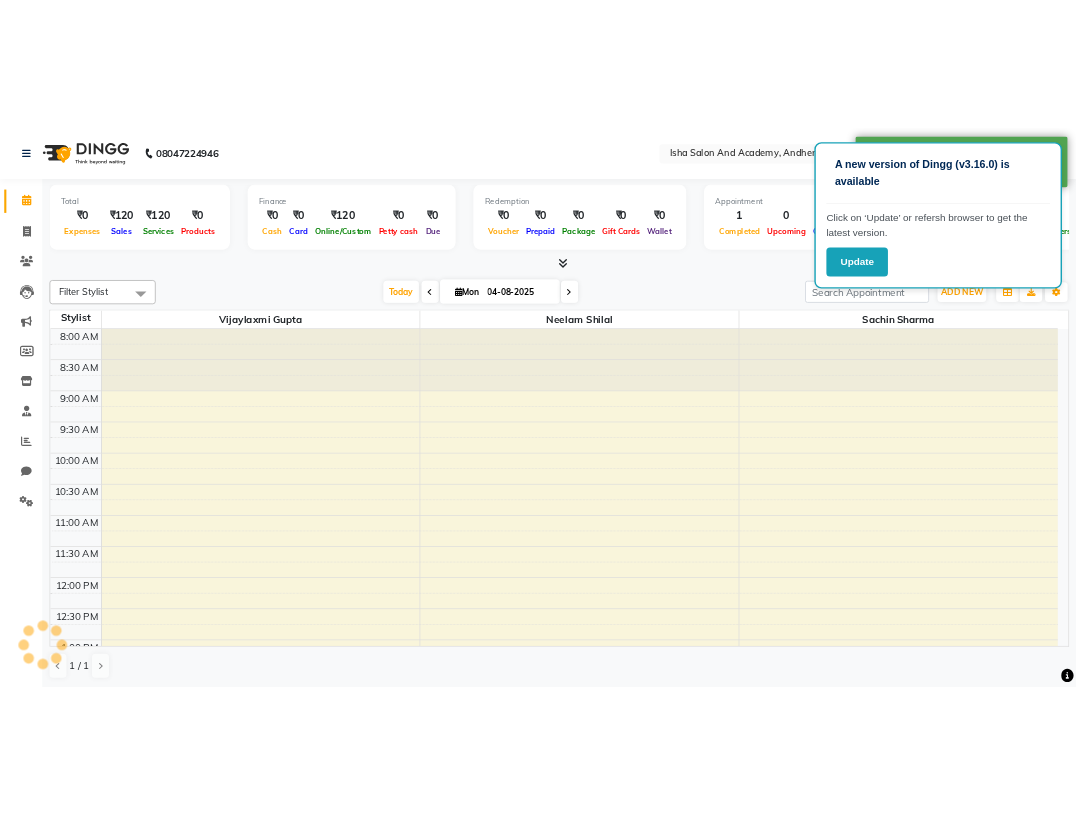 scroll, scrollTop: 0, scrollLeft: 0, axis: both 